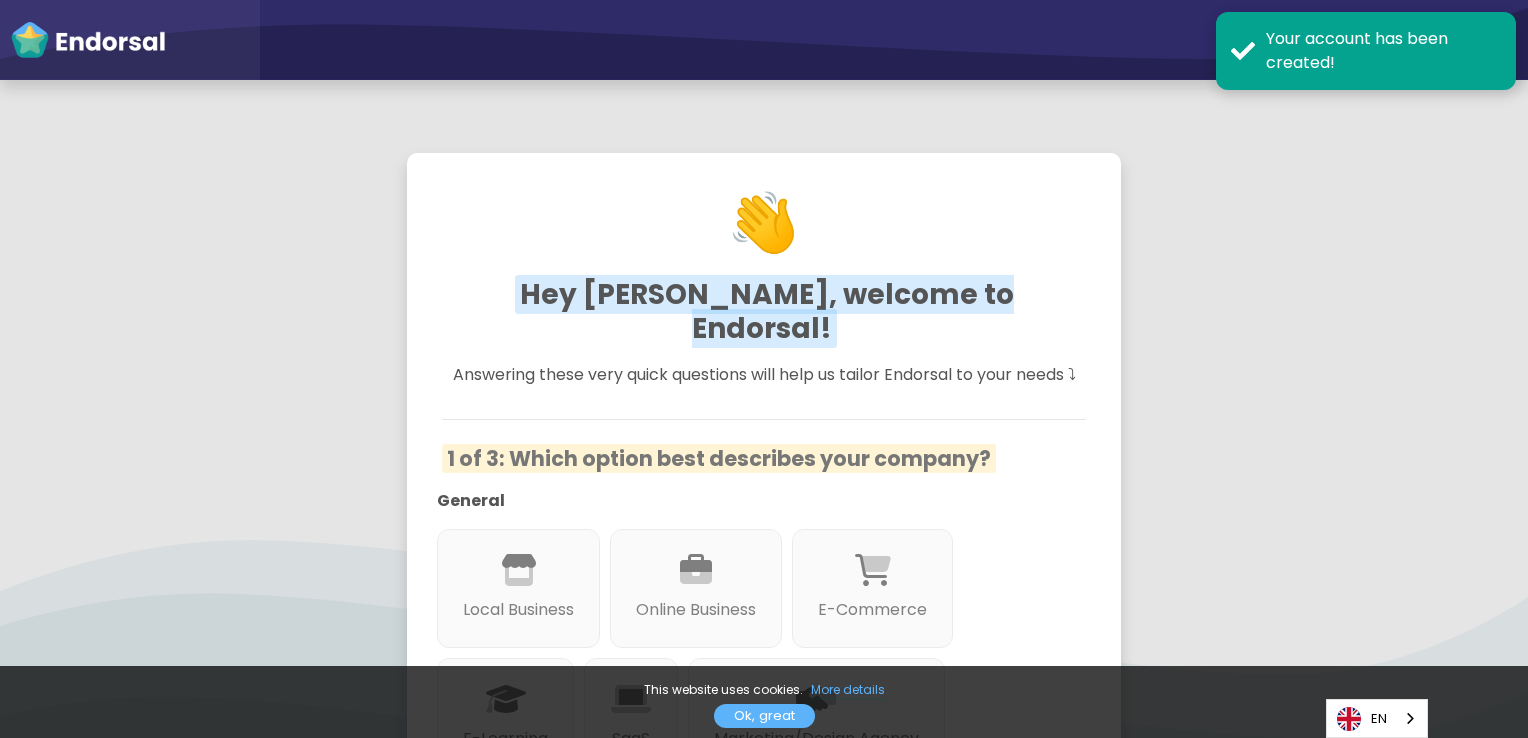 scroll, scrollTop: 0, scrollLeft: 0, axis: both 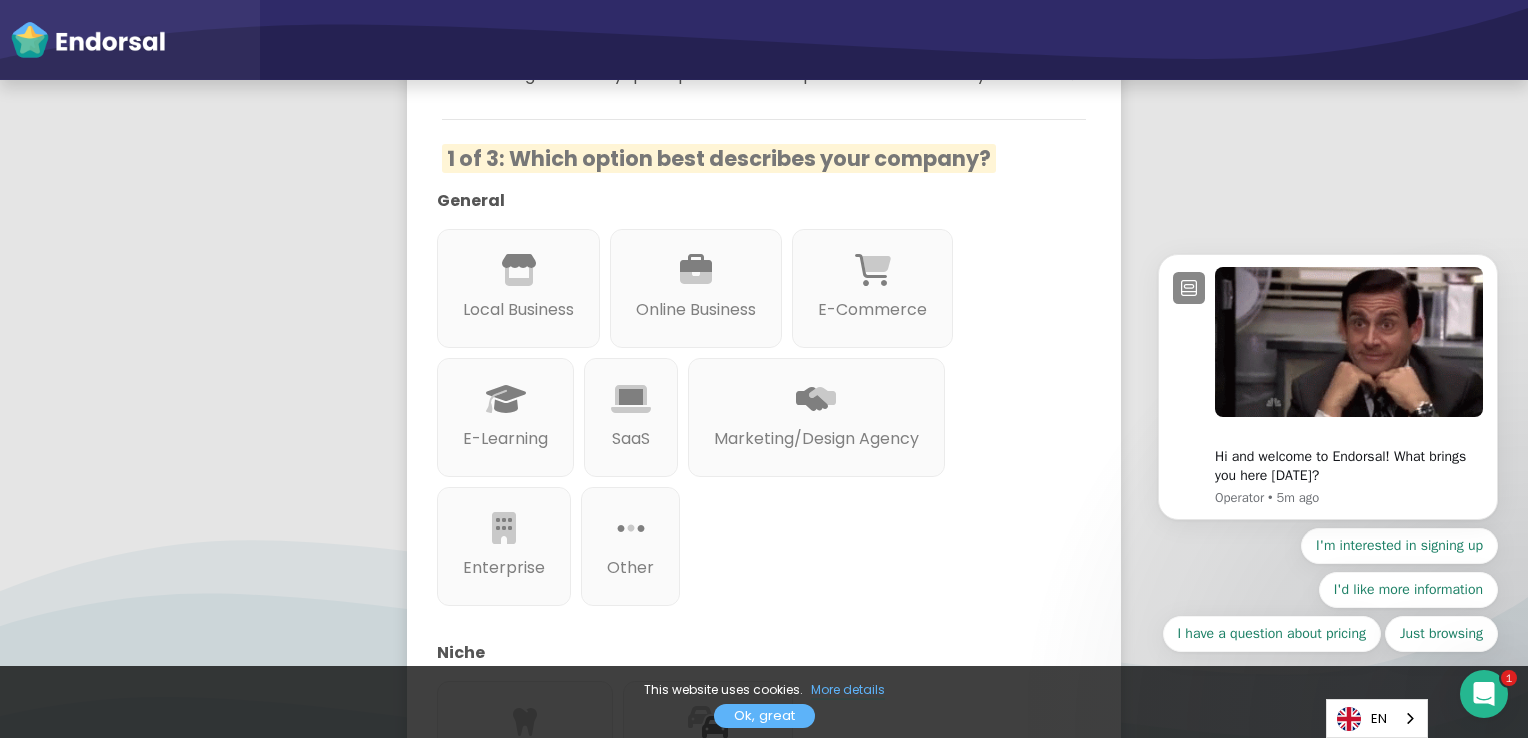 select on "14" 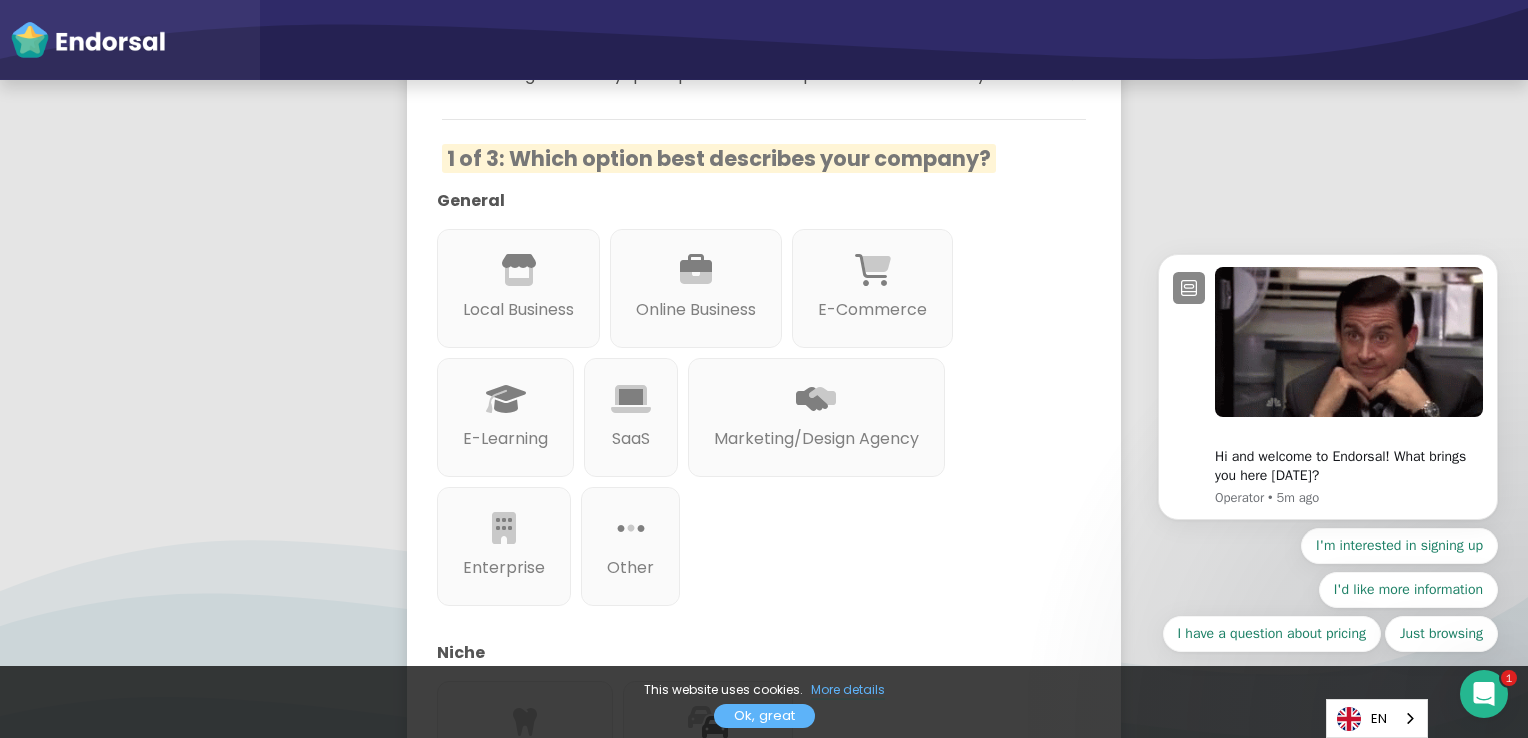 select on "14" 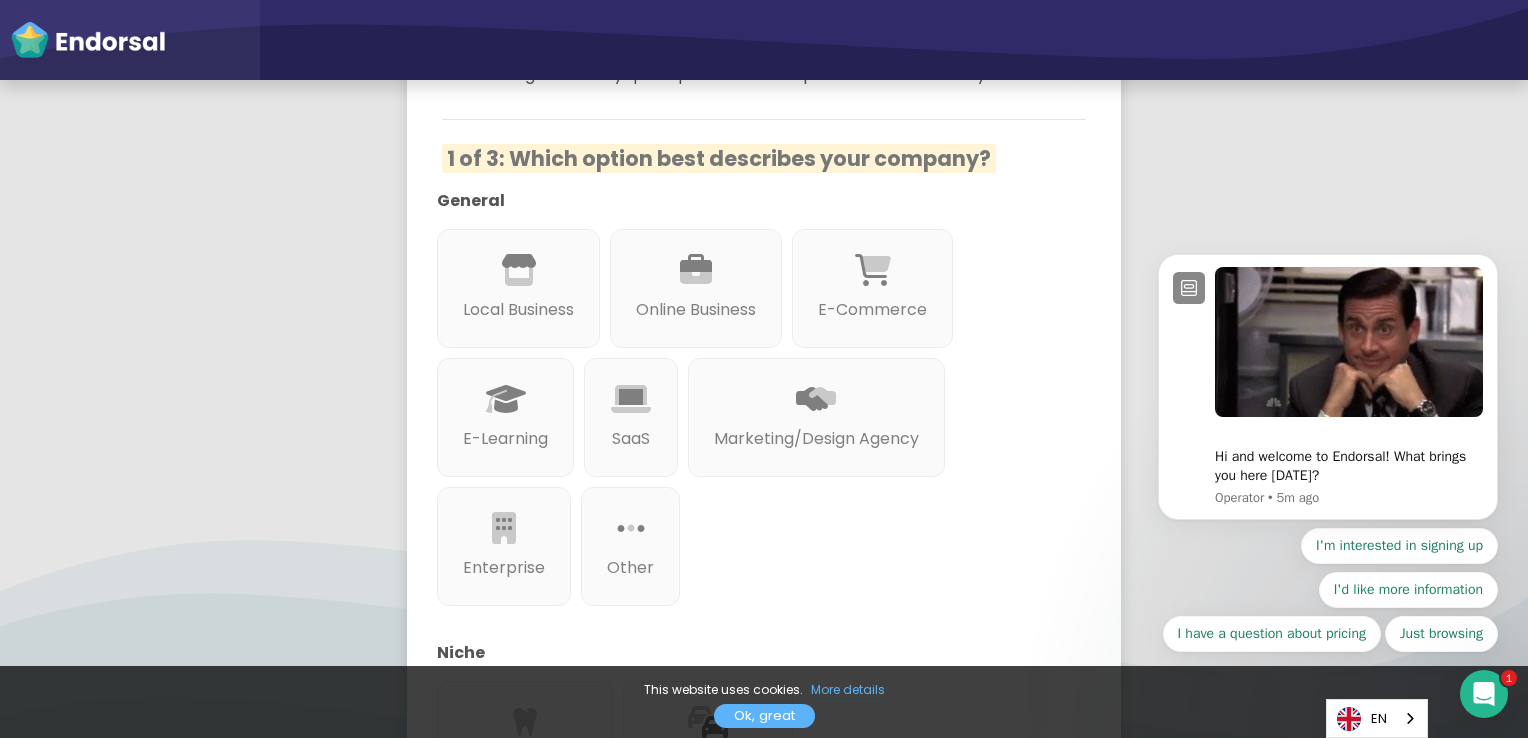 select on "14" 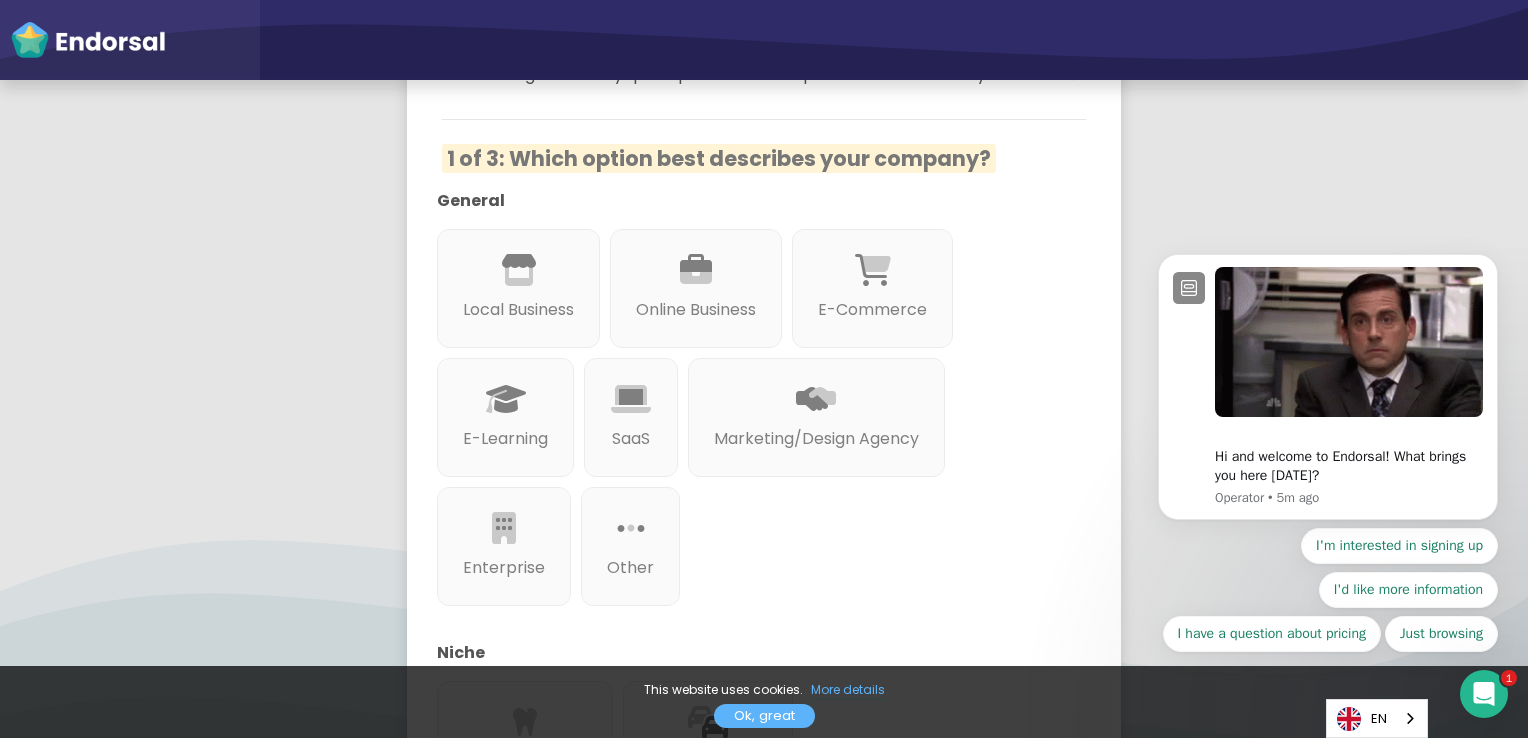 select on "14" 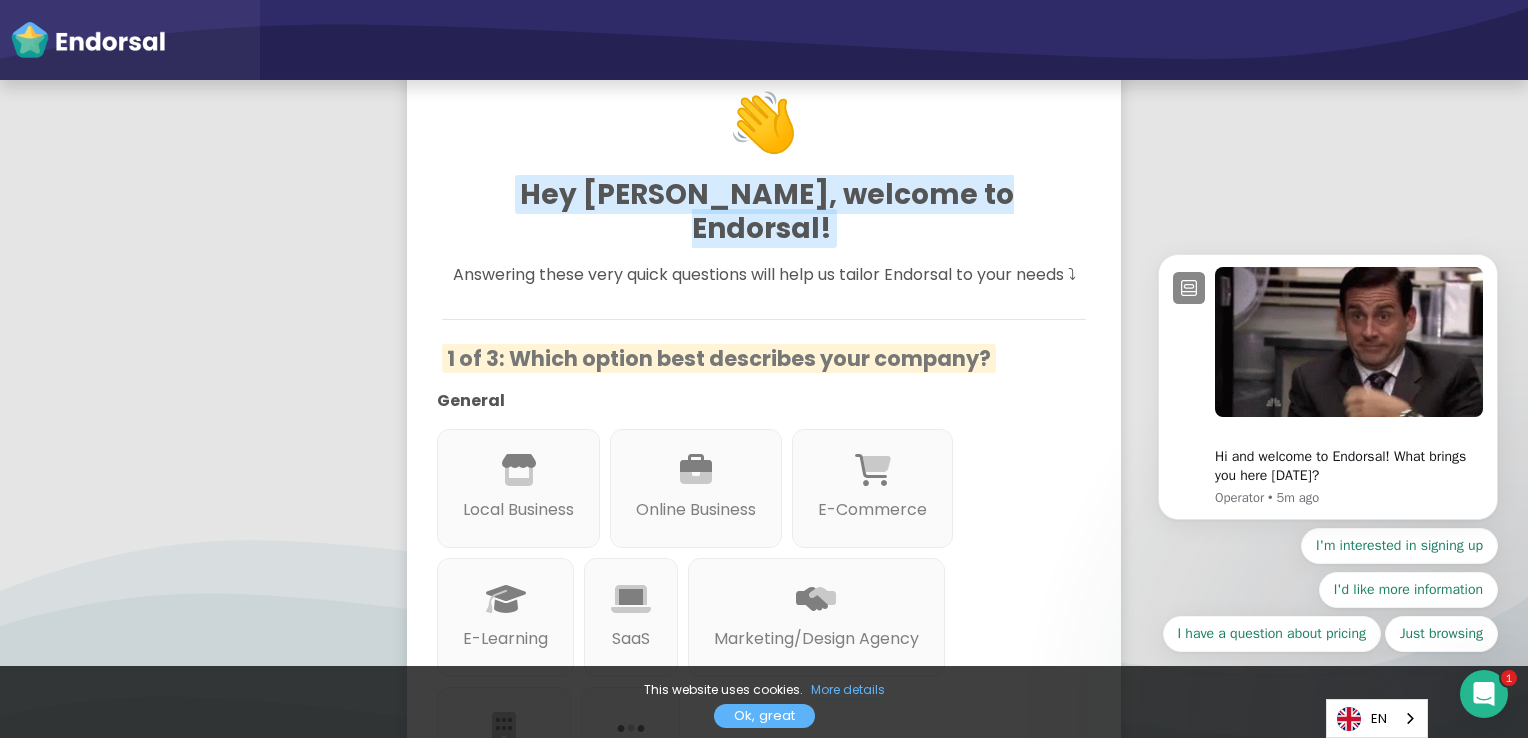 scroll, scrollTop: 0, scrollLeft: 0, axis: both 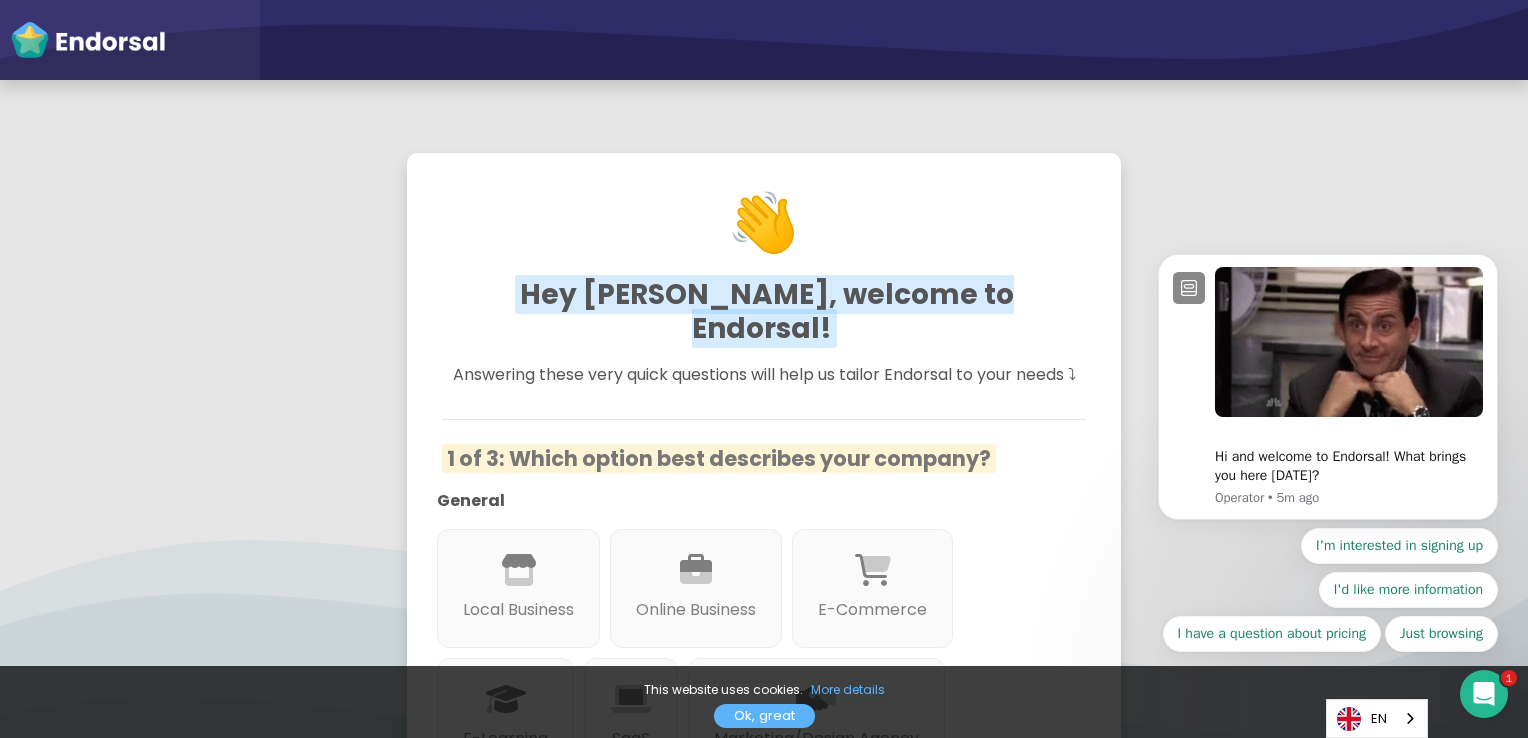 select on "14" 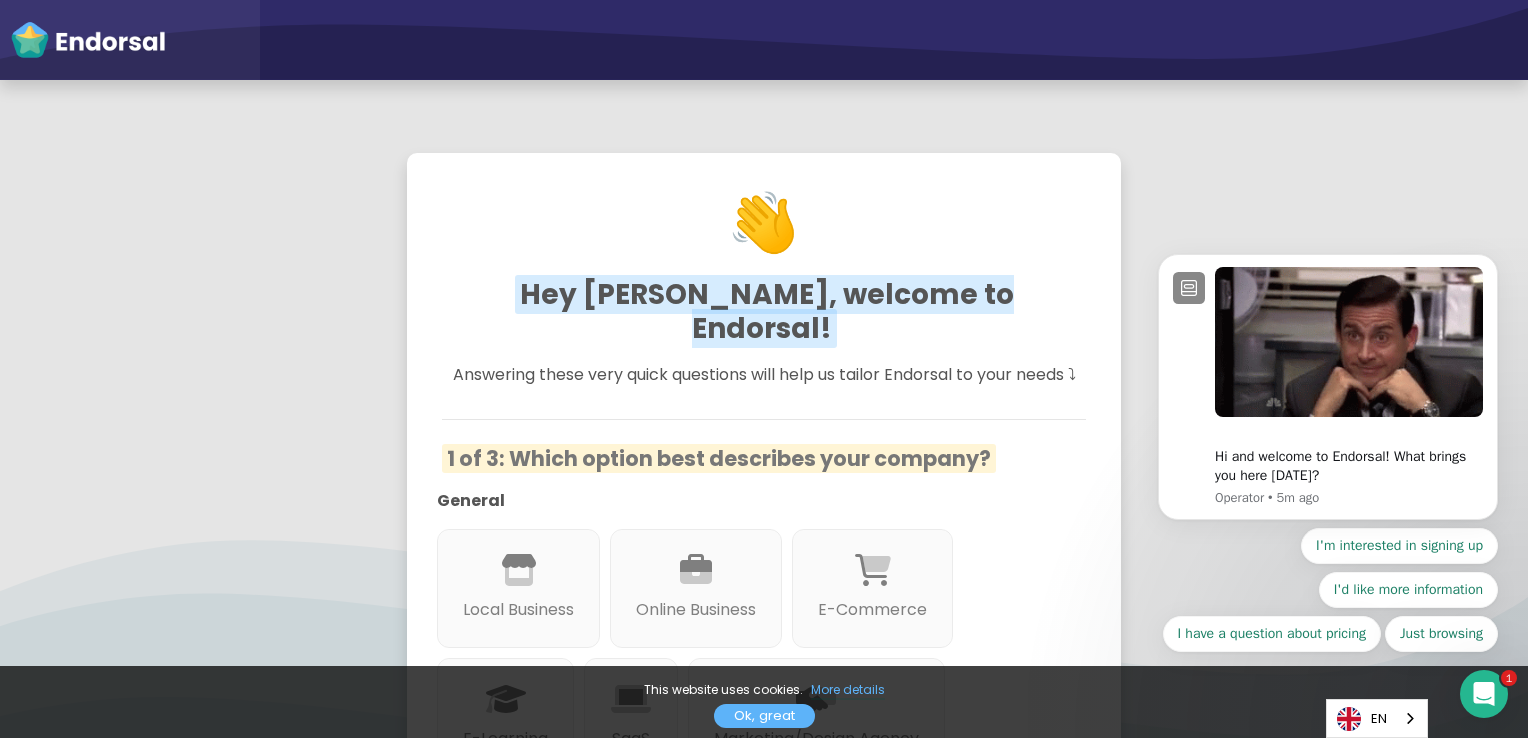 select on "14" 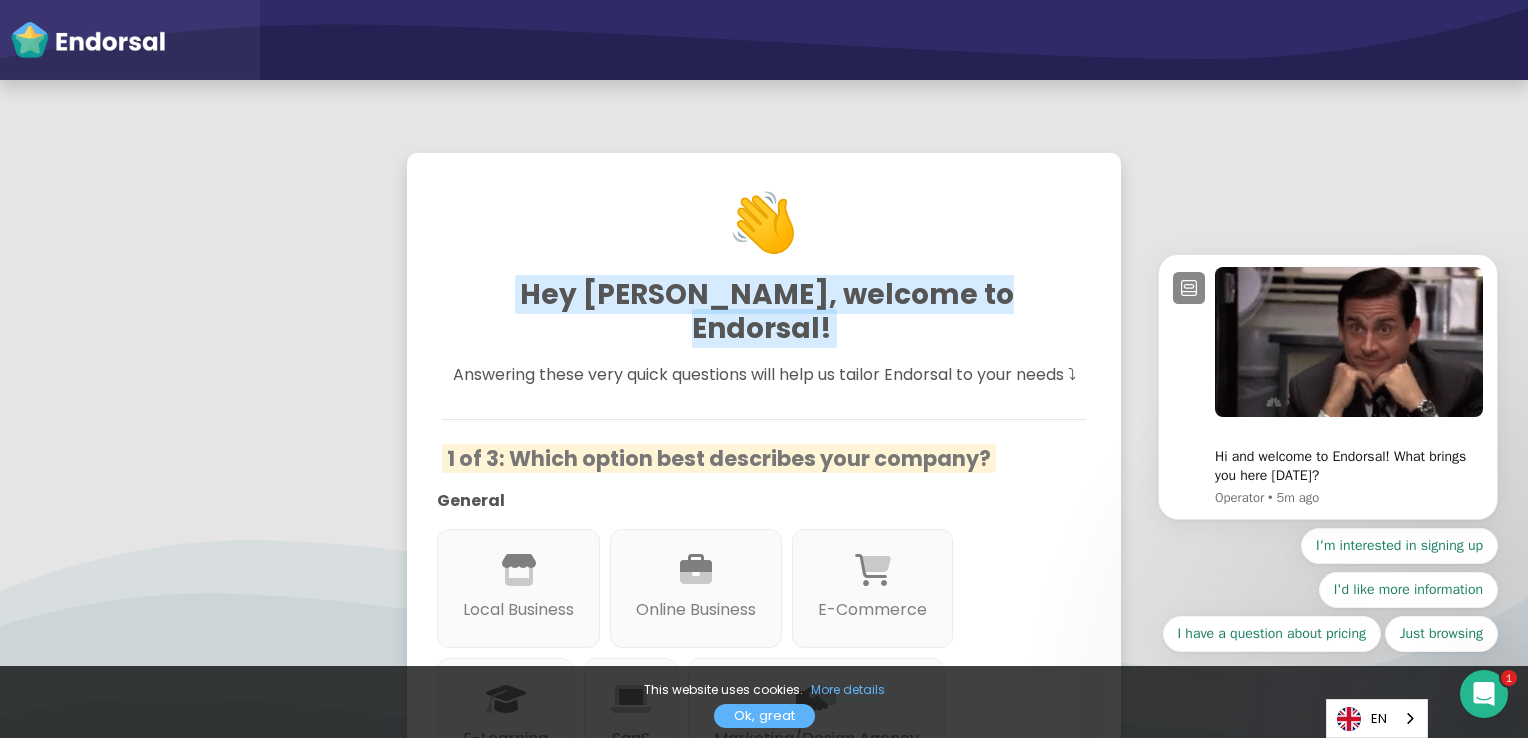 select on "14" 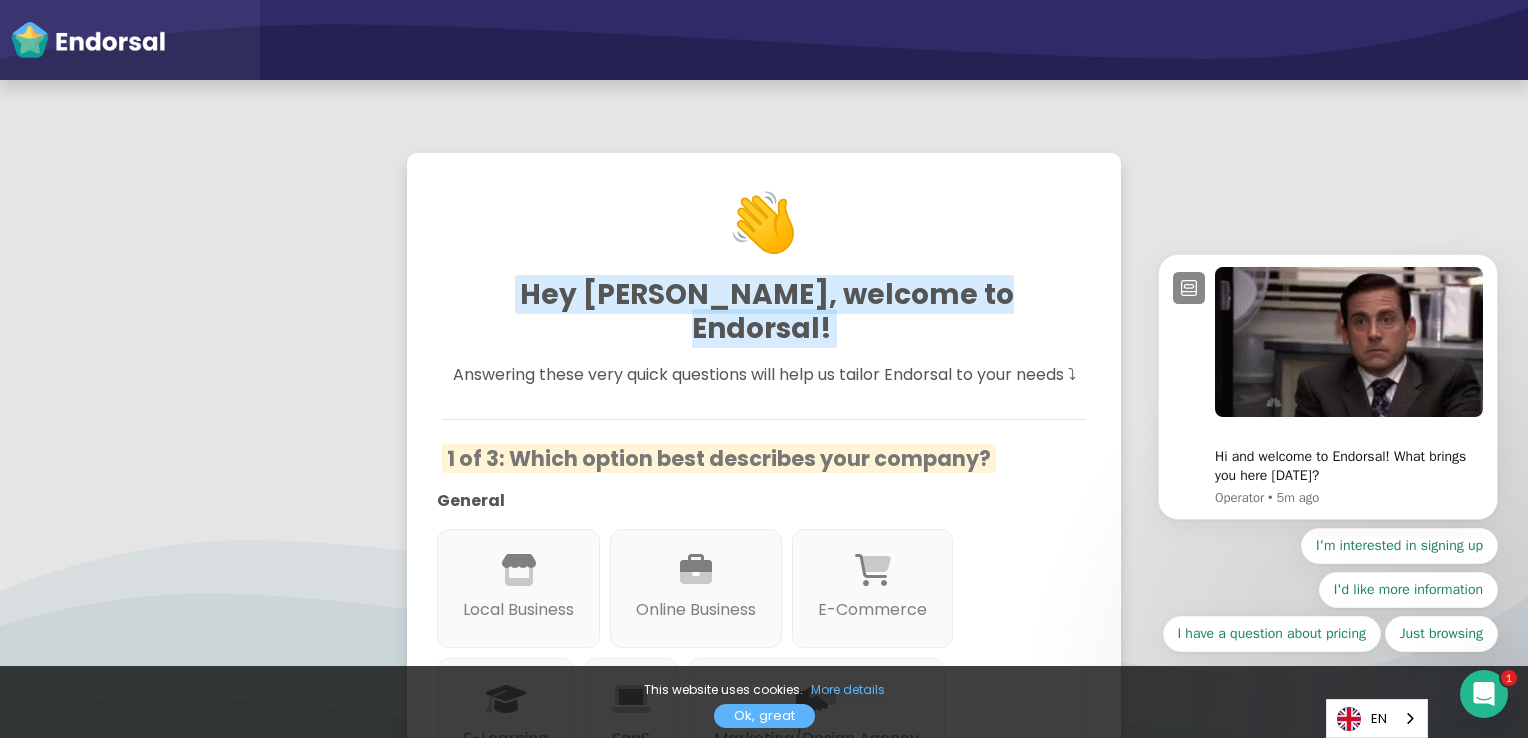 select on "14" 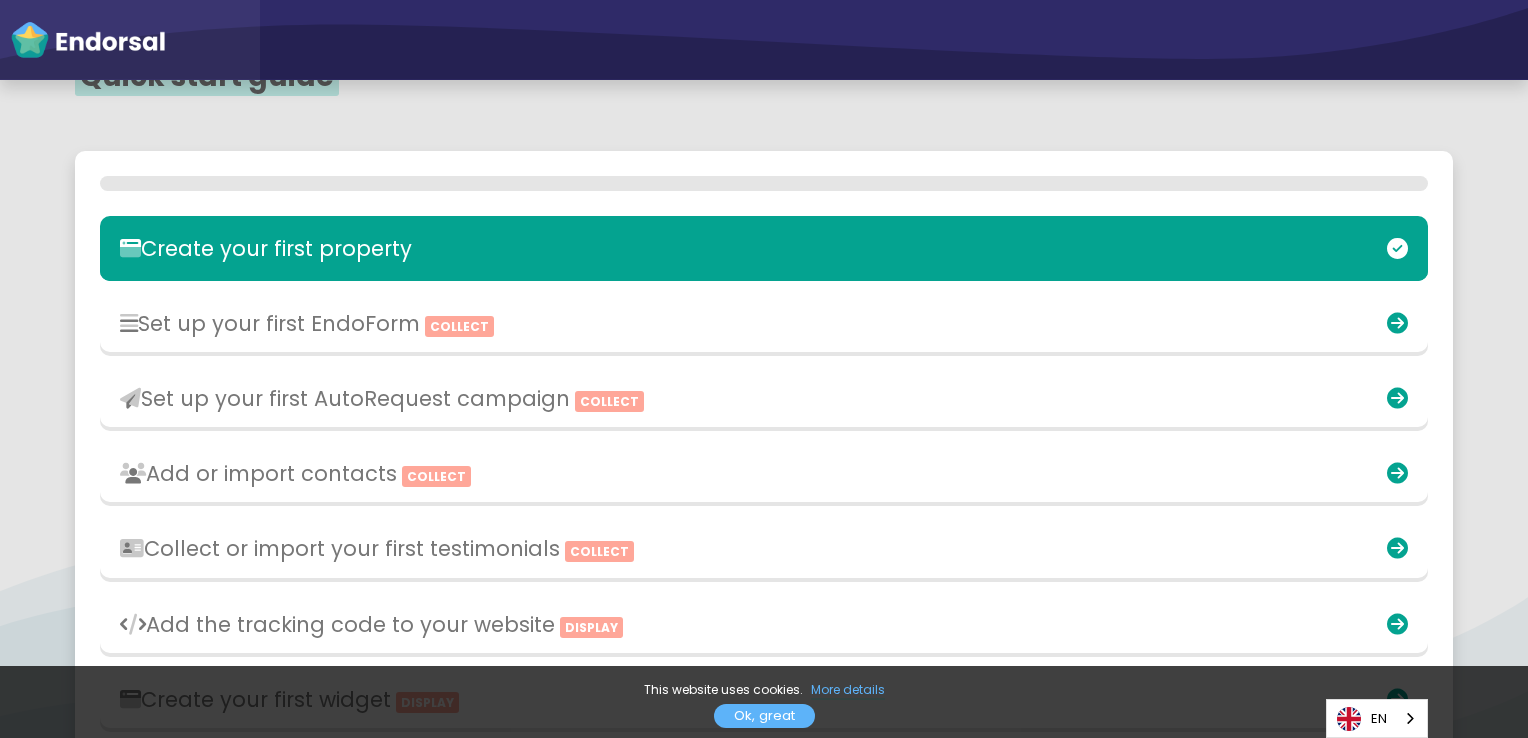 scroll, scrollTop: 0, scrollLeft: 0, axis: both 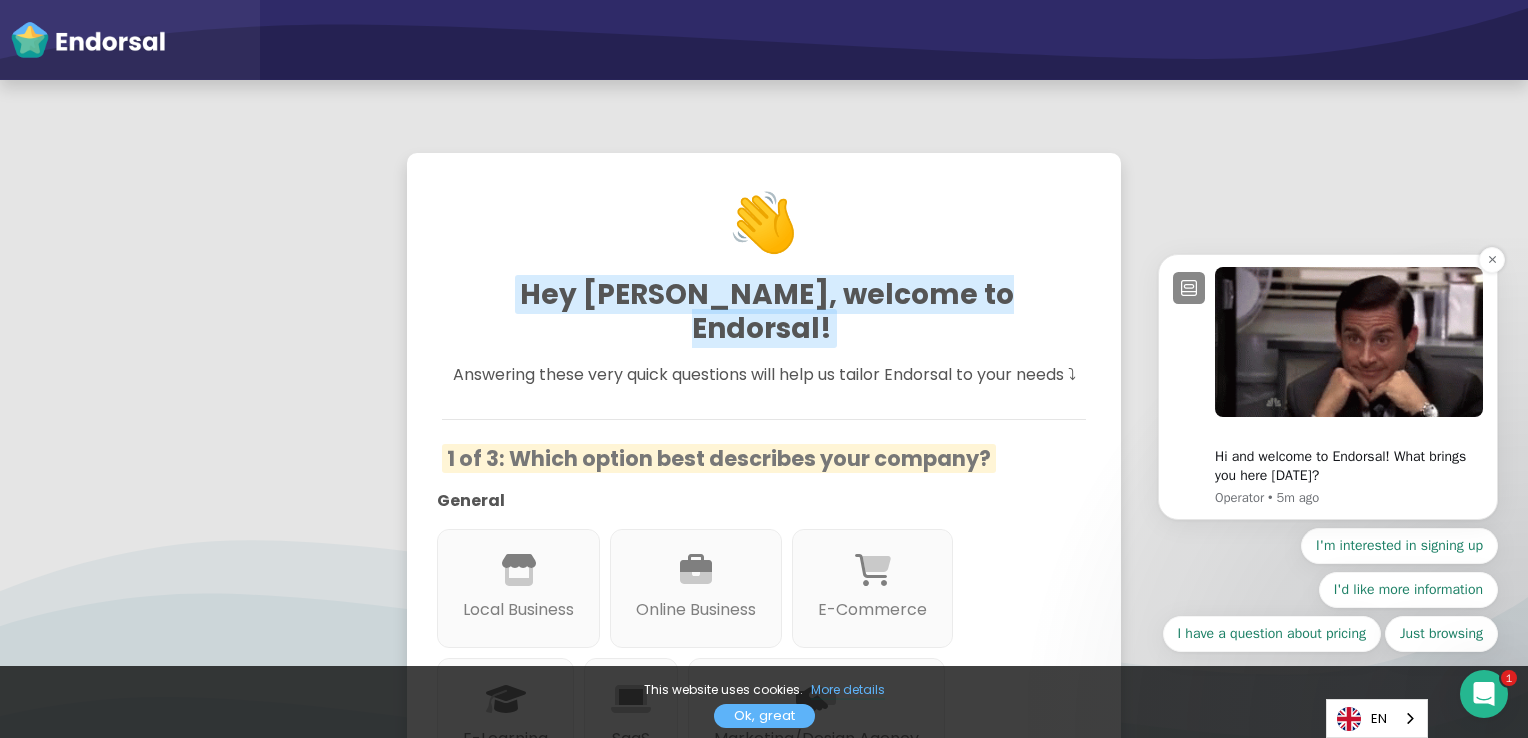 click on "Hi and welcome to Endorsal! What brings you here today? Operator • 5m ago" at bounding box center (1328, 387) 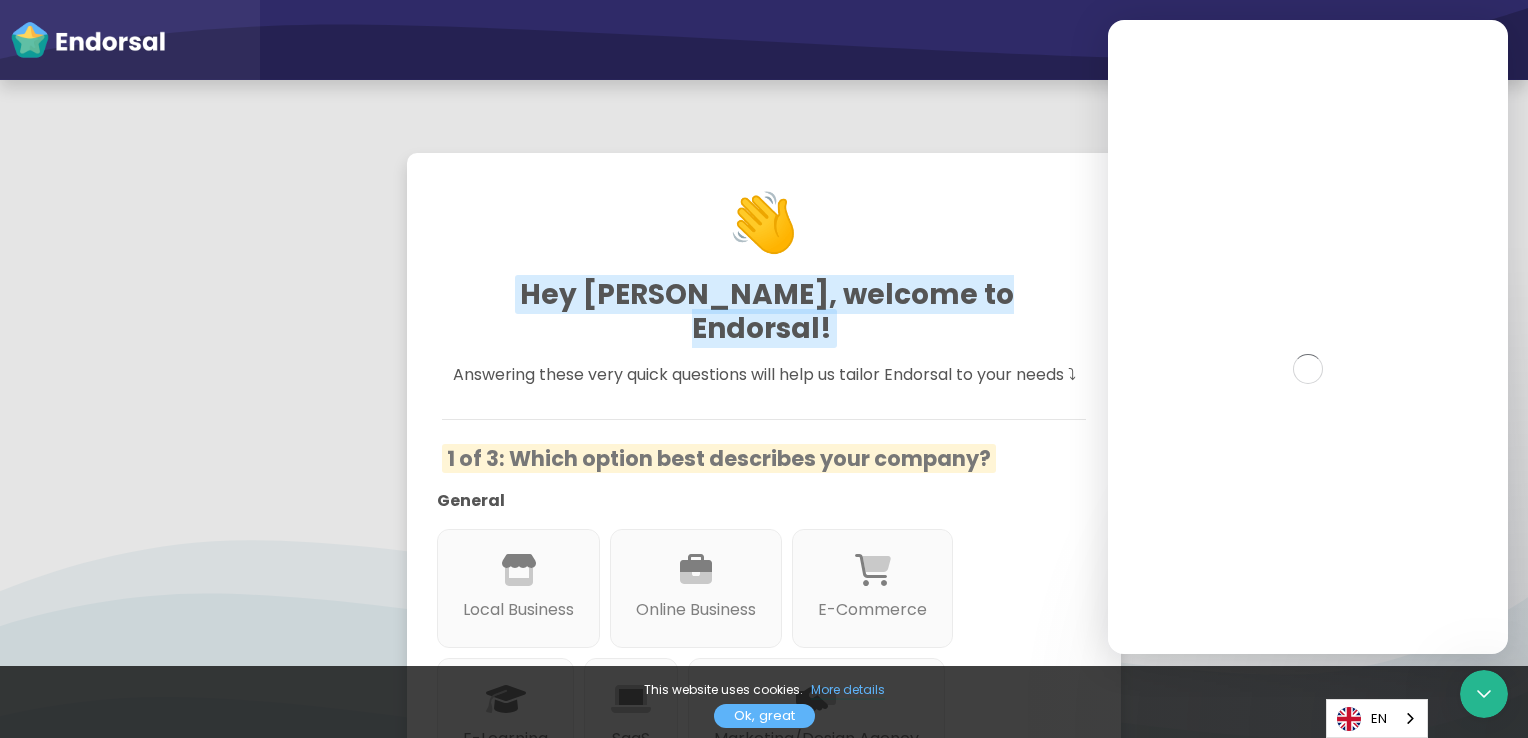 scroll, scrollTop: 0, scrollLeft: 0, axis: both 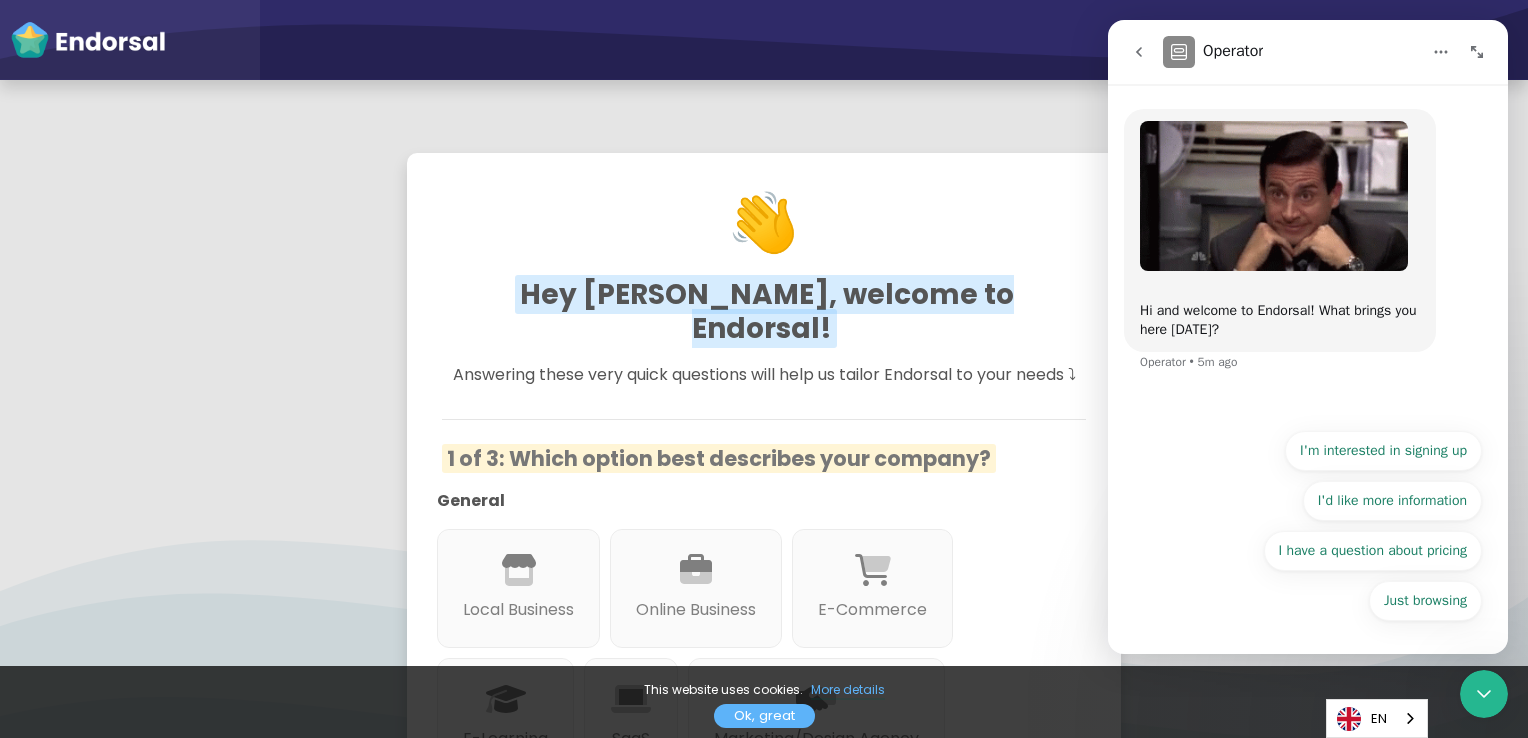 click at bounding box center (1477, 52) 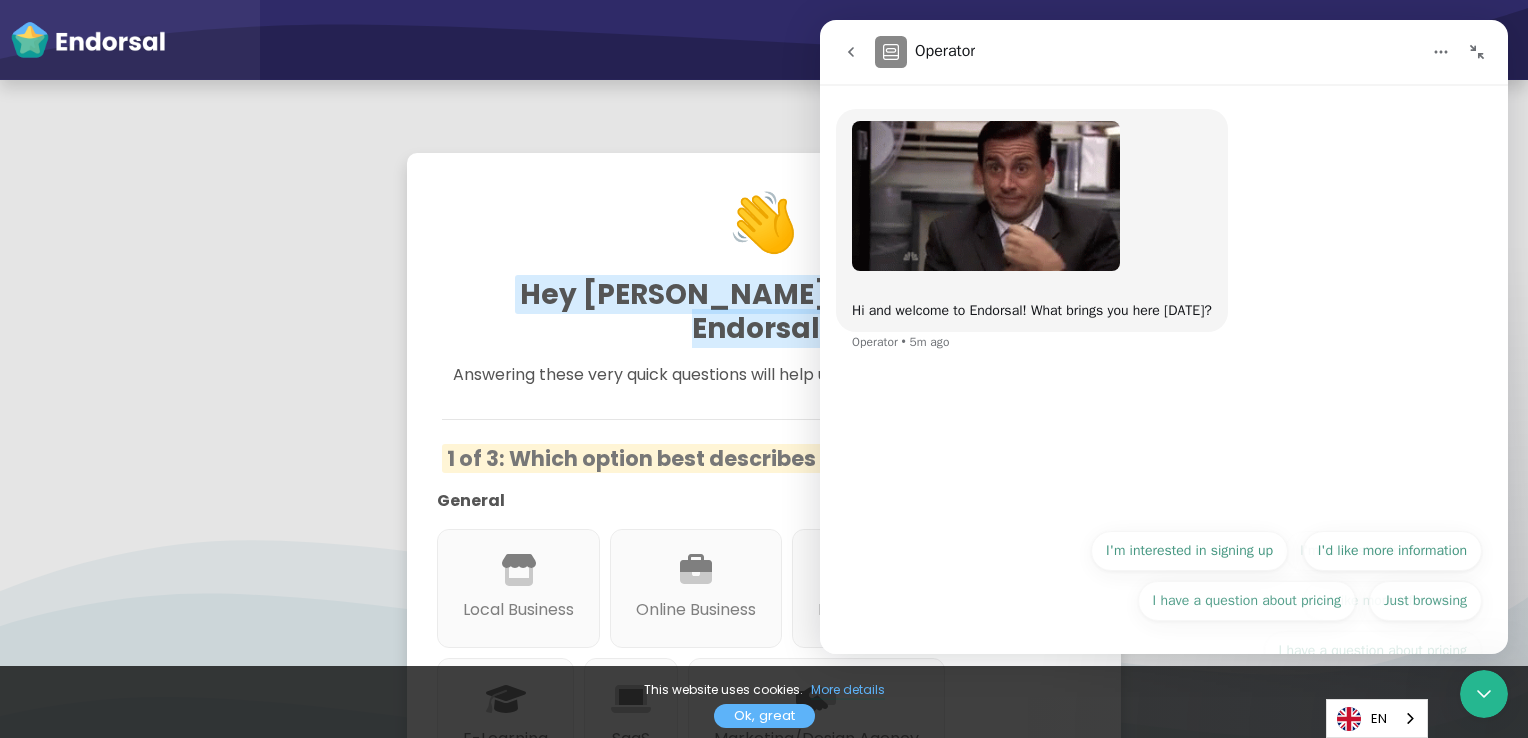 click 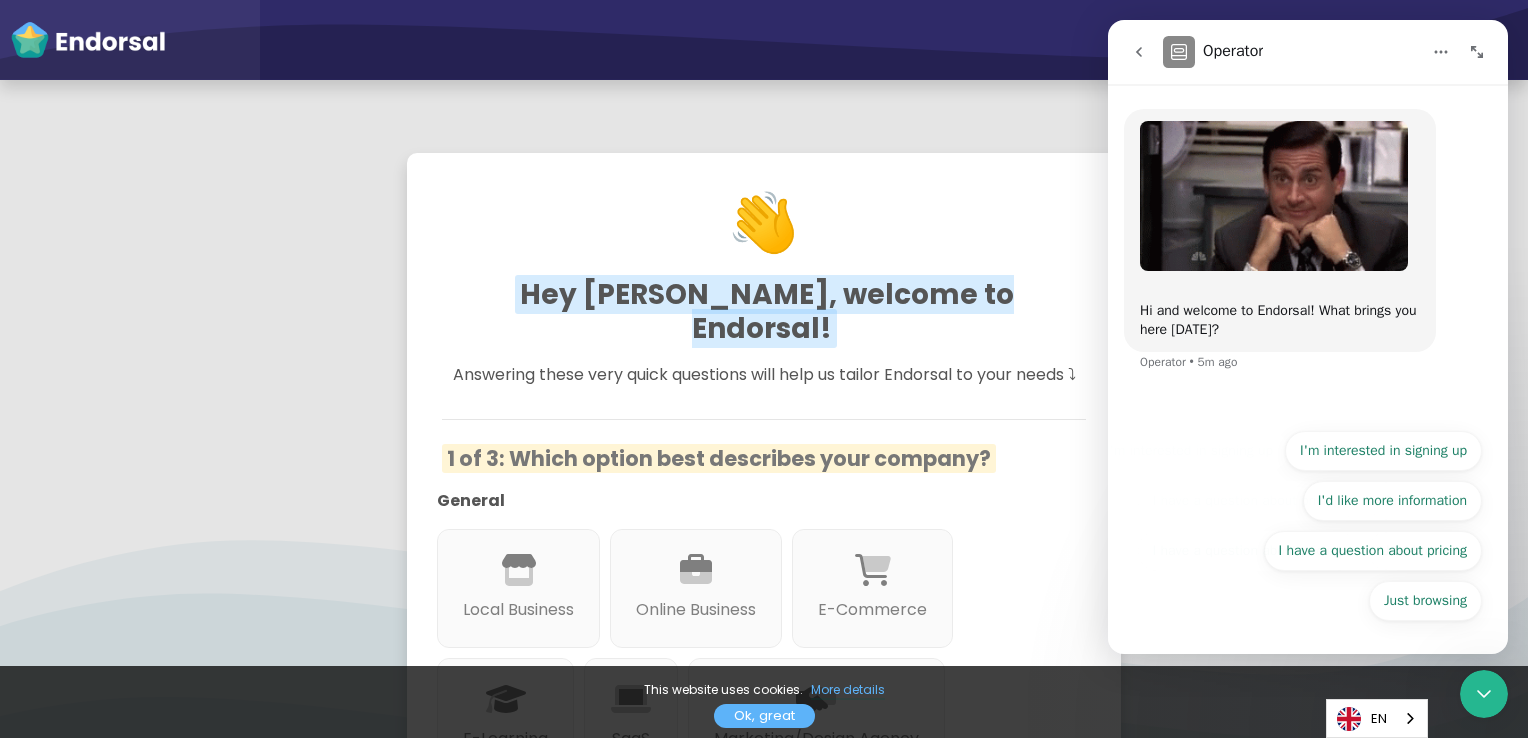 click on "👋" 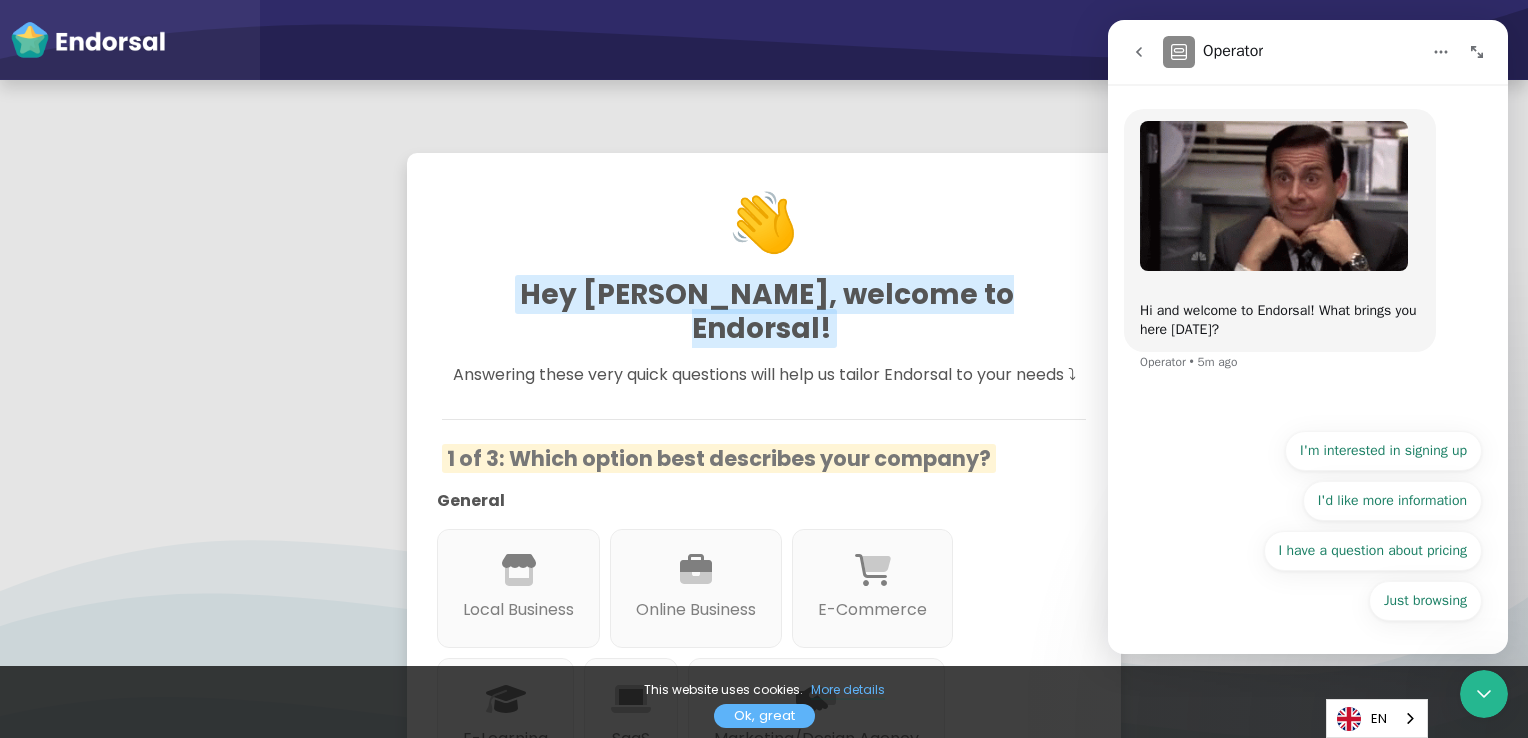 click at bounding box center (1484, 694) 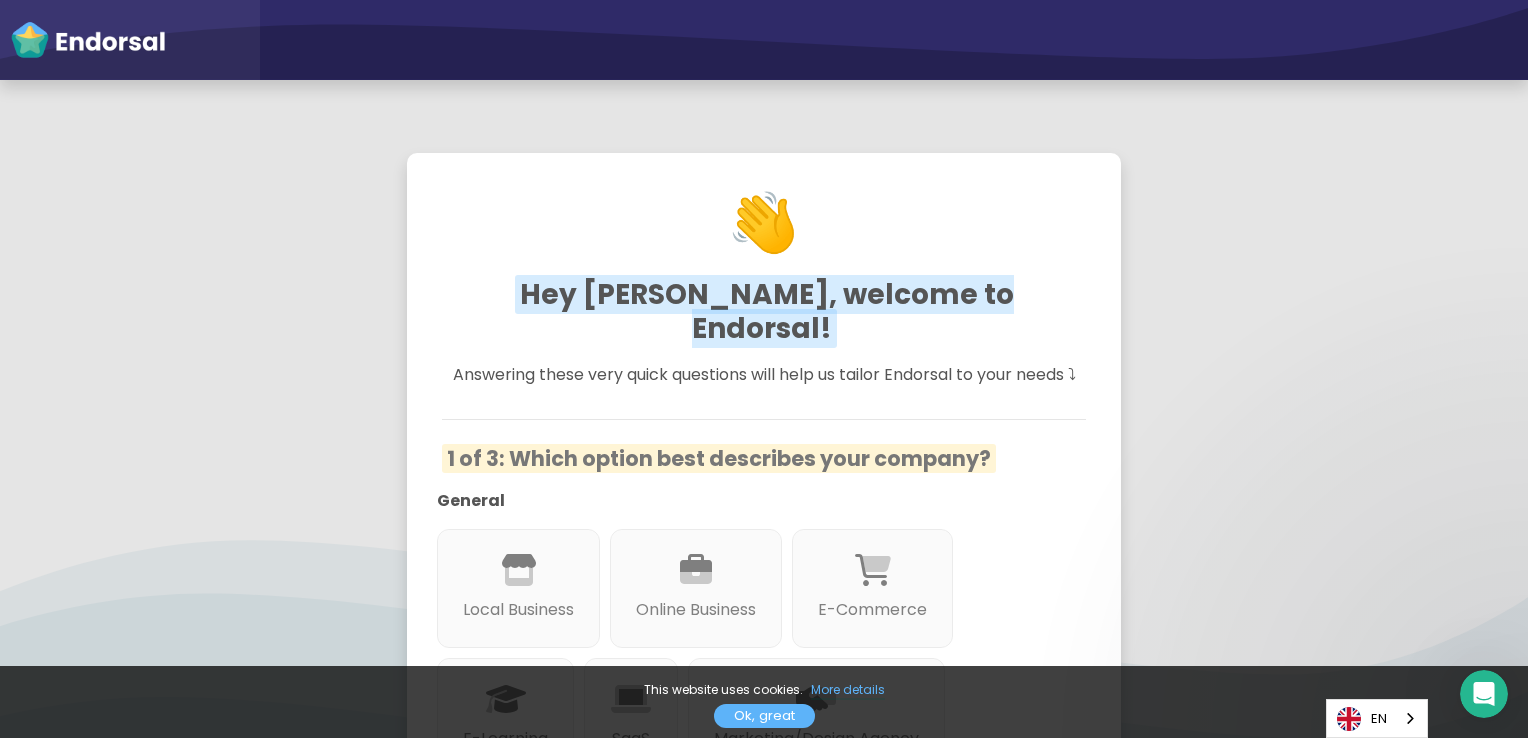 scroll, scrollTop: 0, scrollLeft: 0, axis: both 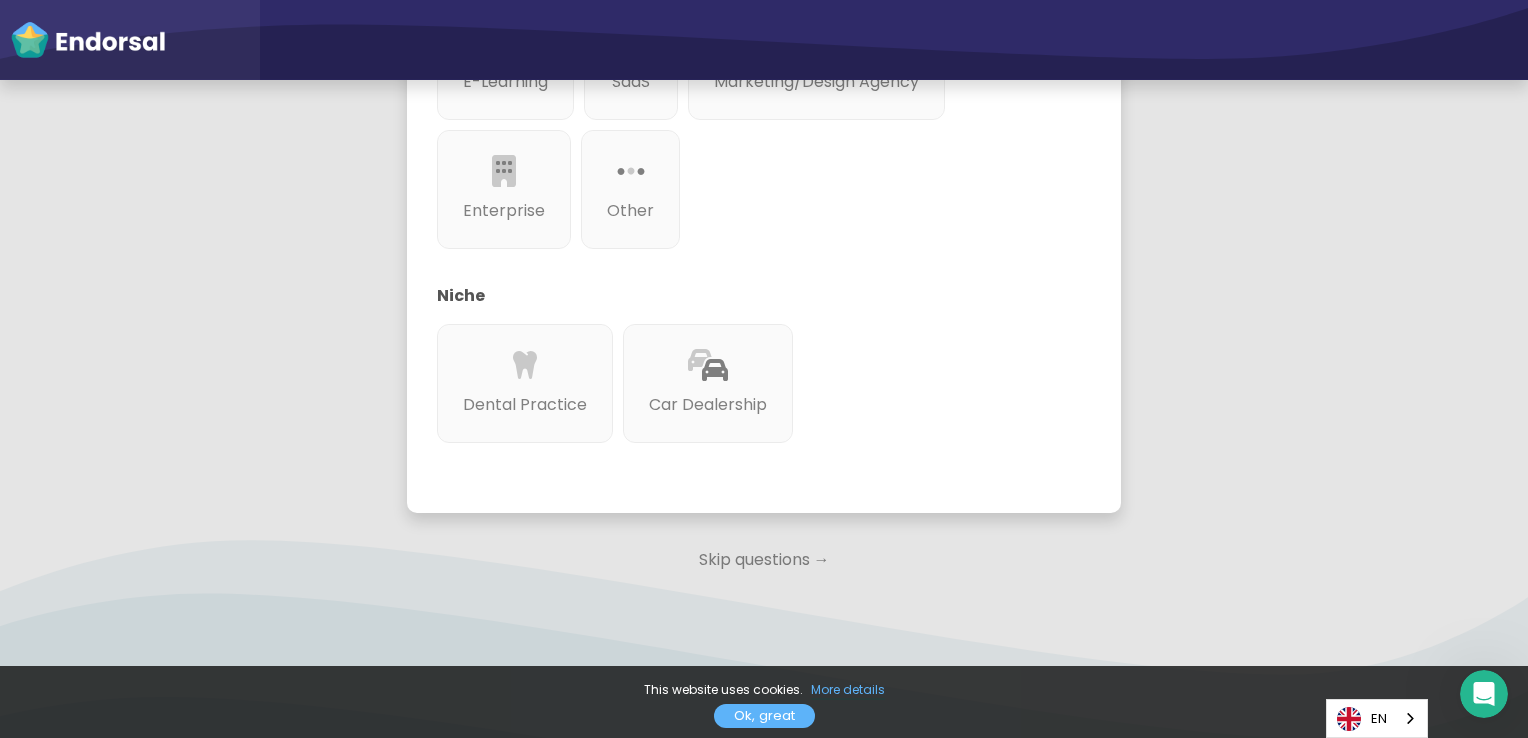 drag, startPoint x: 804, startPoint y: 583, endPoint x: 801, endPoint y: 571, distance: 12.369317 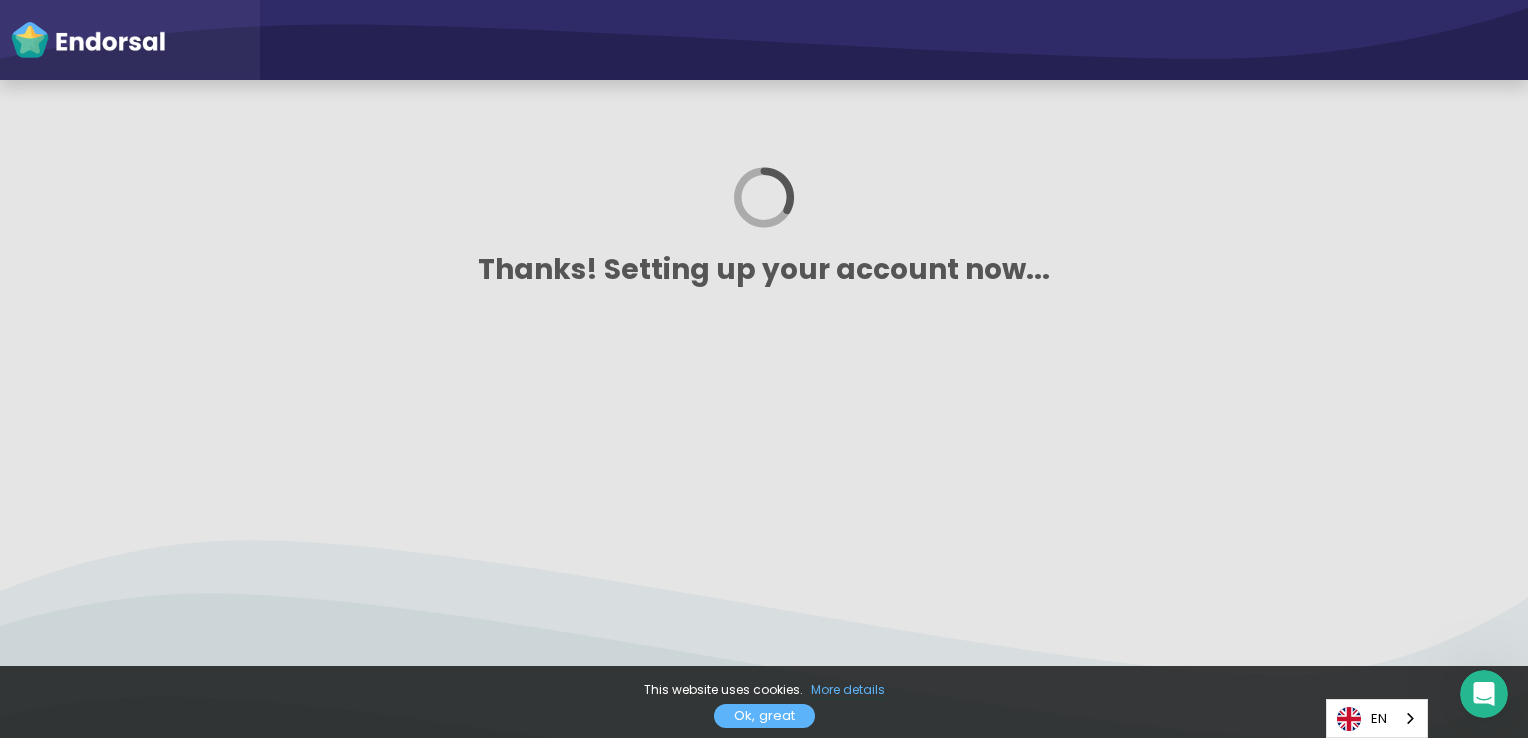 scroll, scrollTop: 0, scrollLeft: 0, axis: both 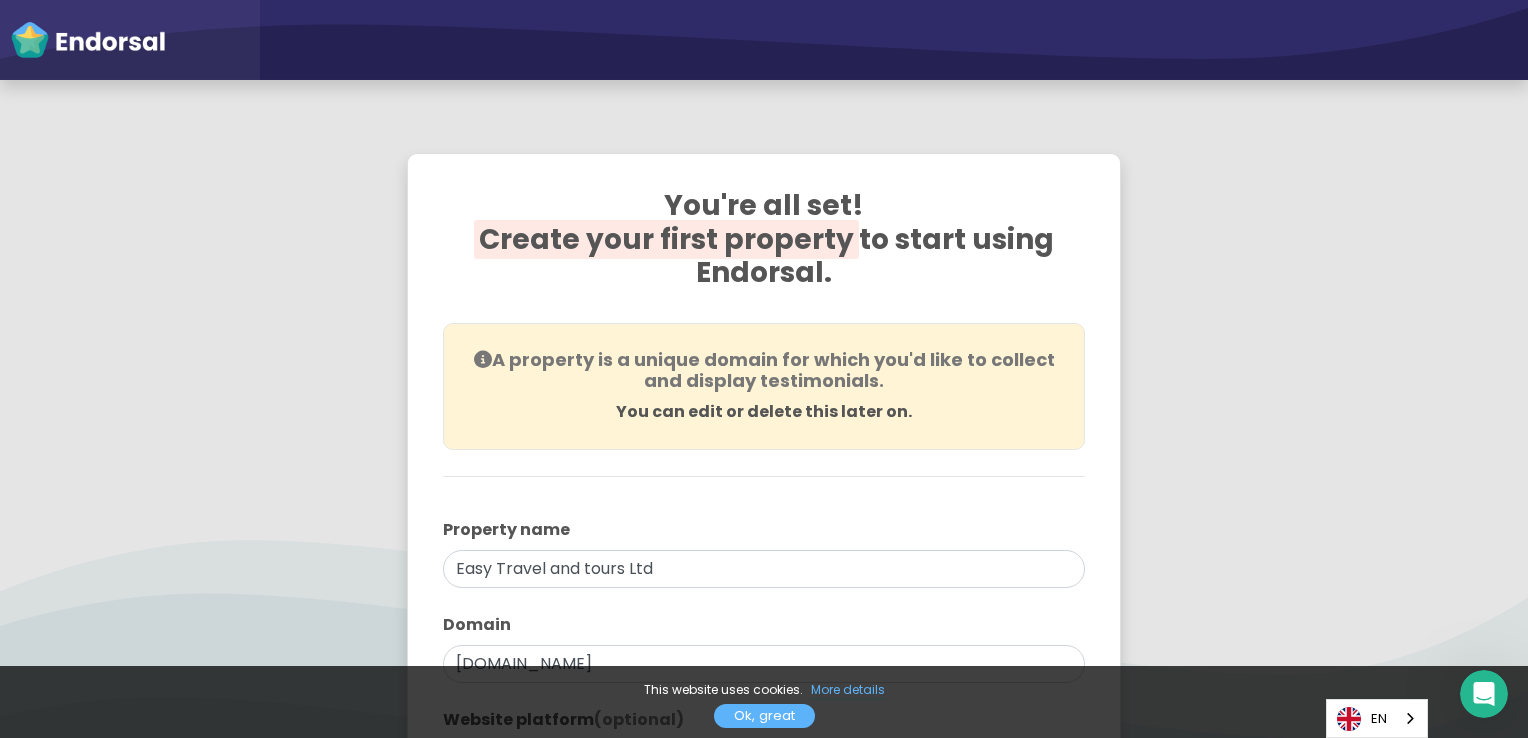 click on "Ok, great" at bounding box center [764, 716] 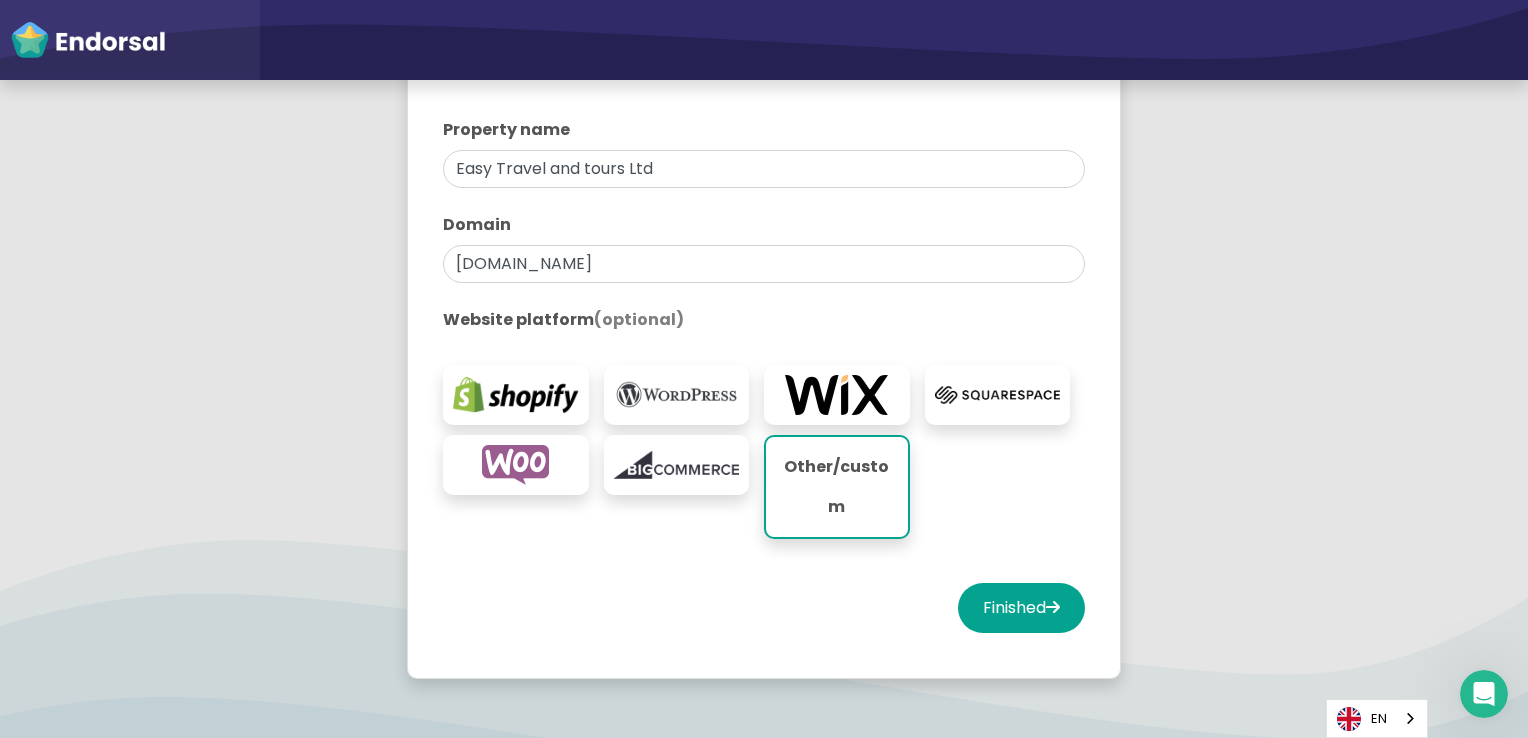 scroll, scrollTop: 300, scrollLeft: 0, axis: vertical 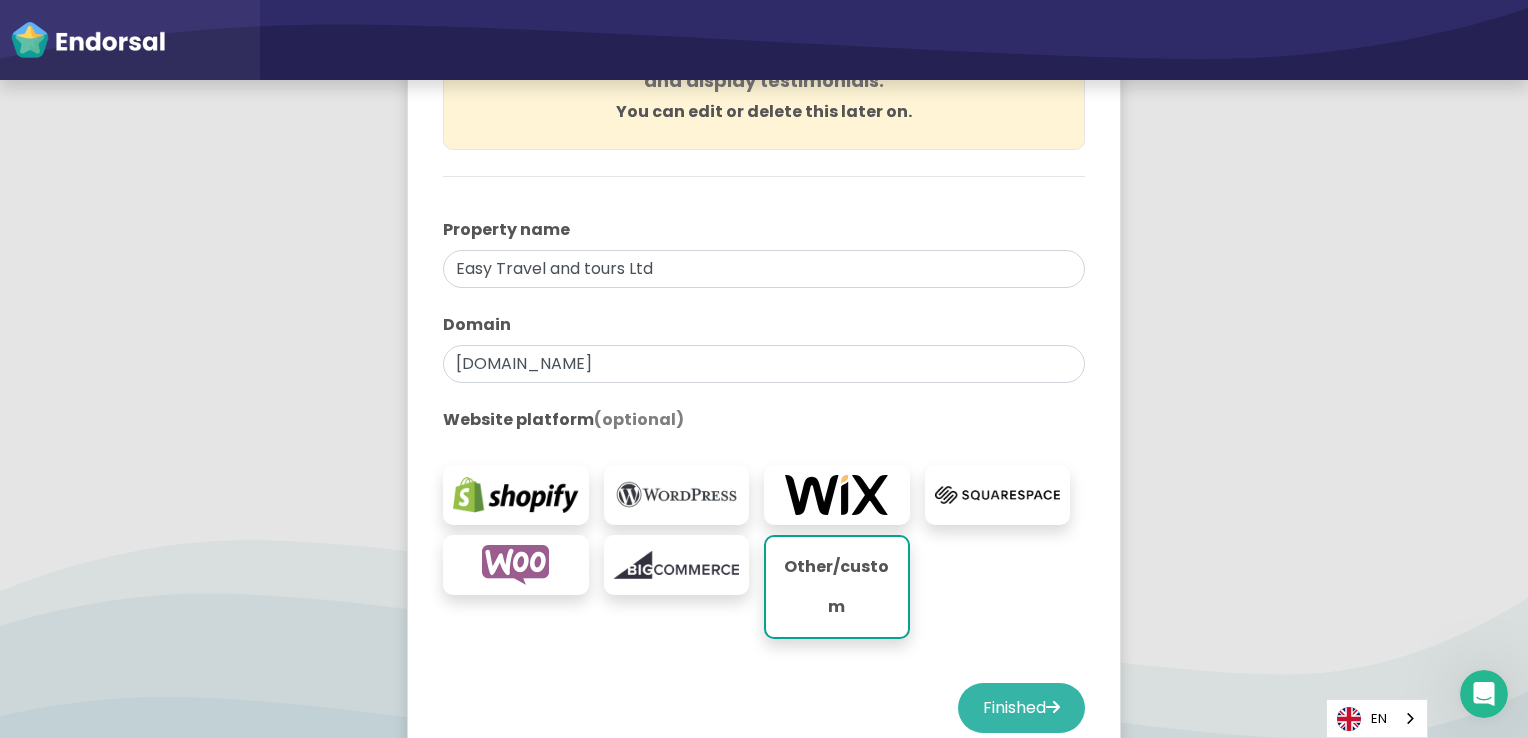 click on "Finished" 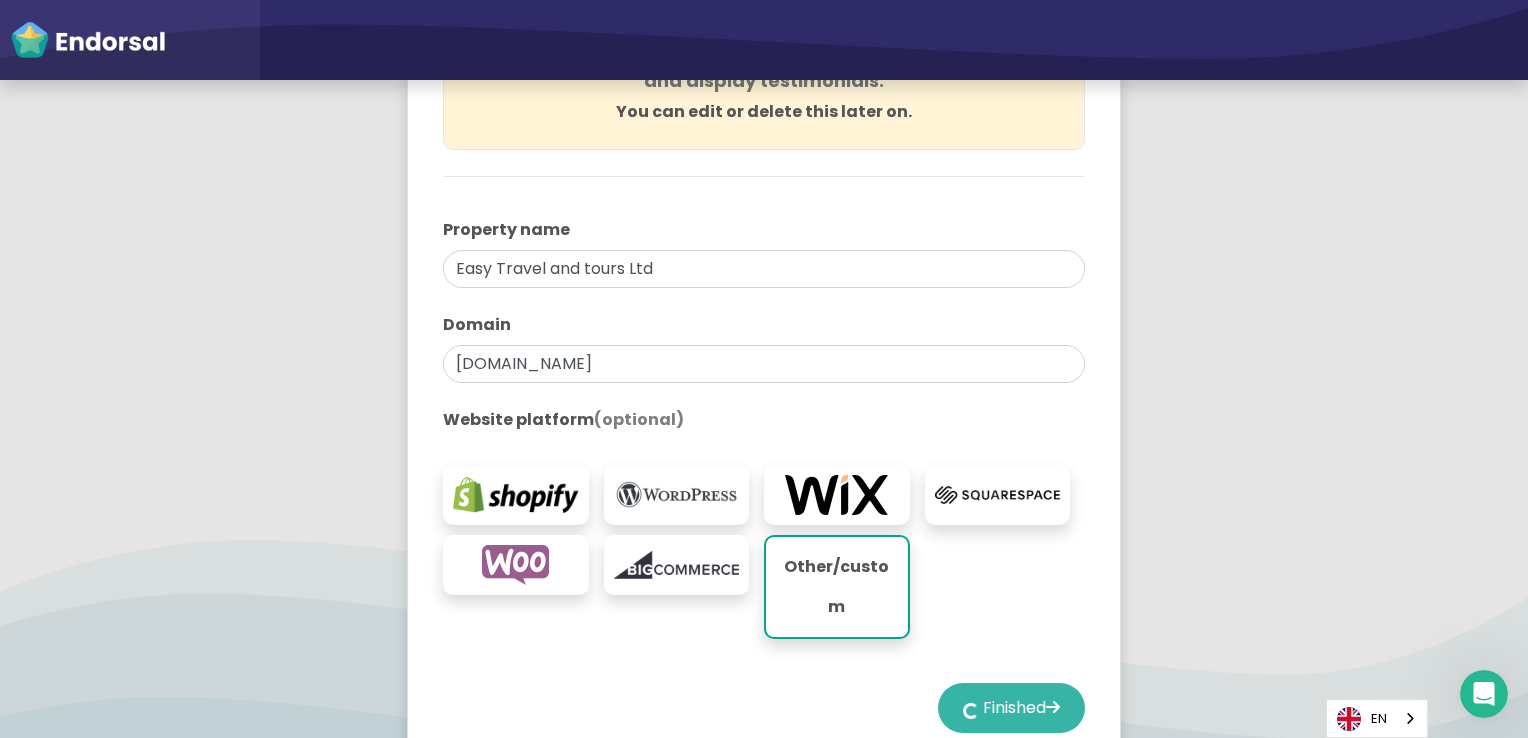 select on "14" 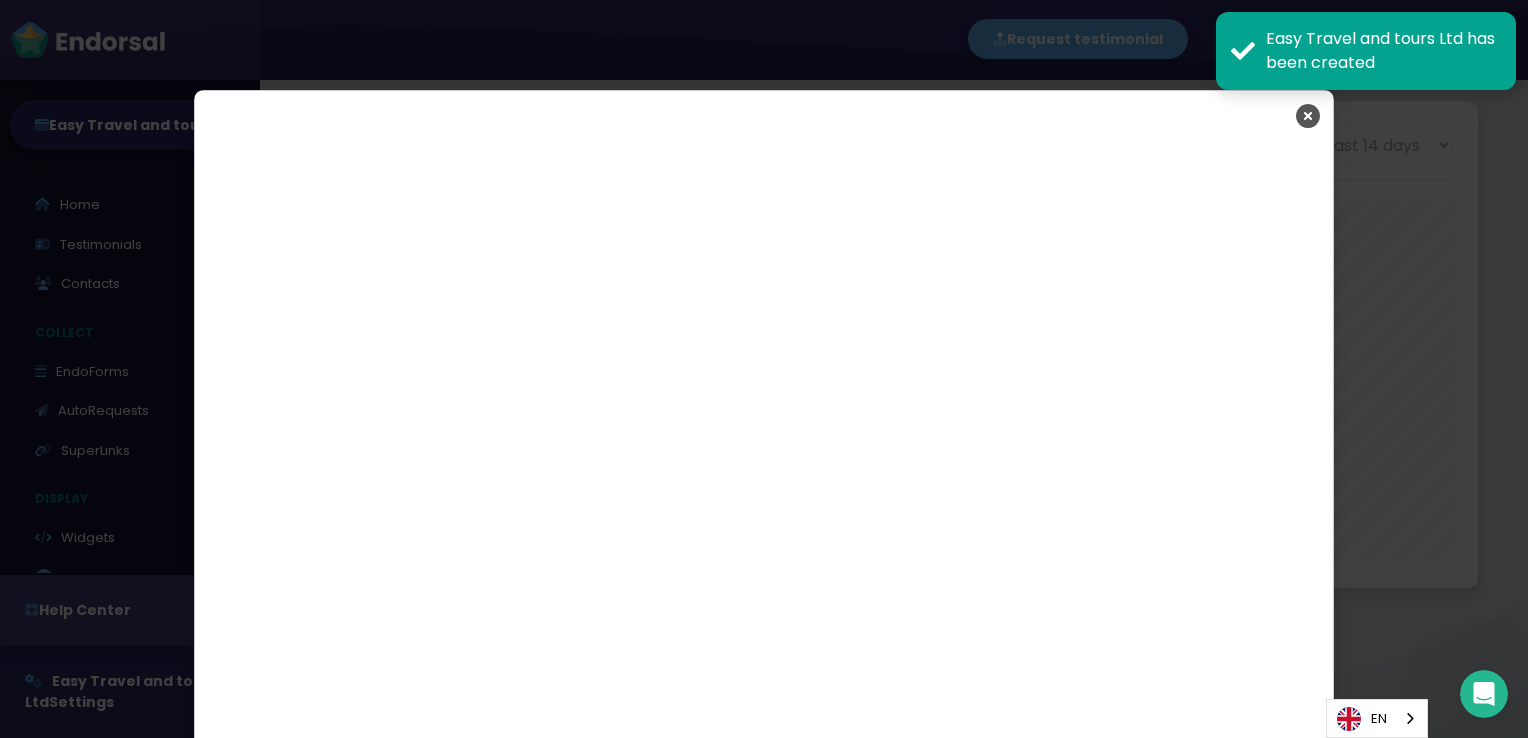 scroll, scrollTop: 3168, scrollLeft: 0, axis: vertical 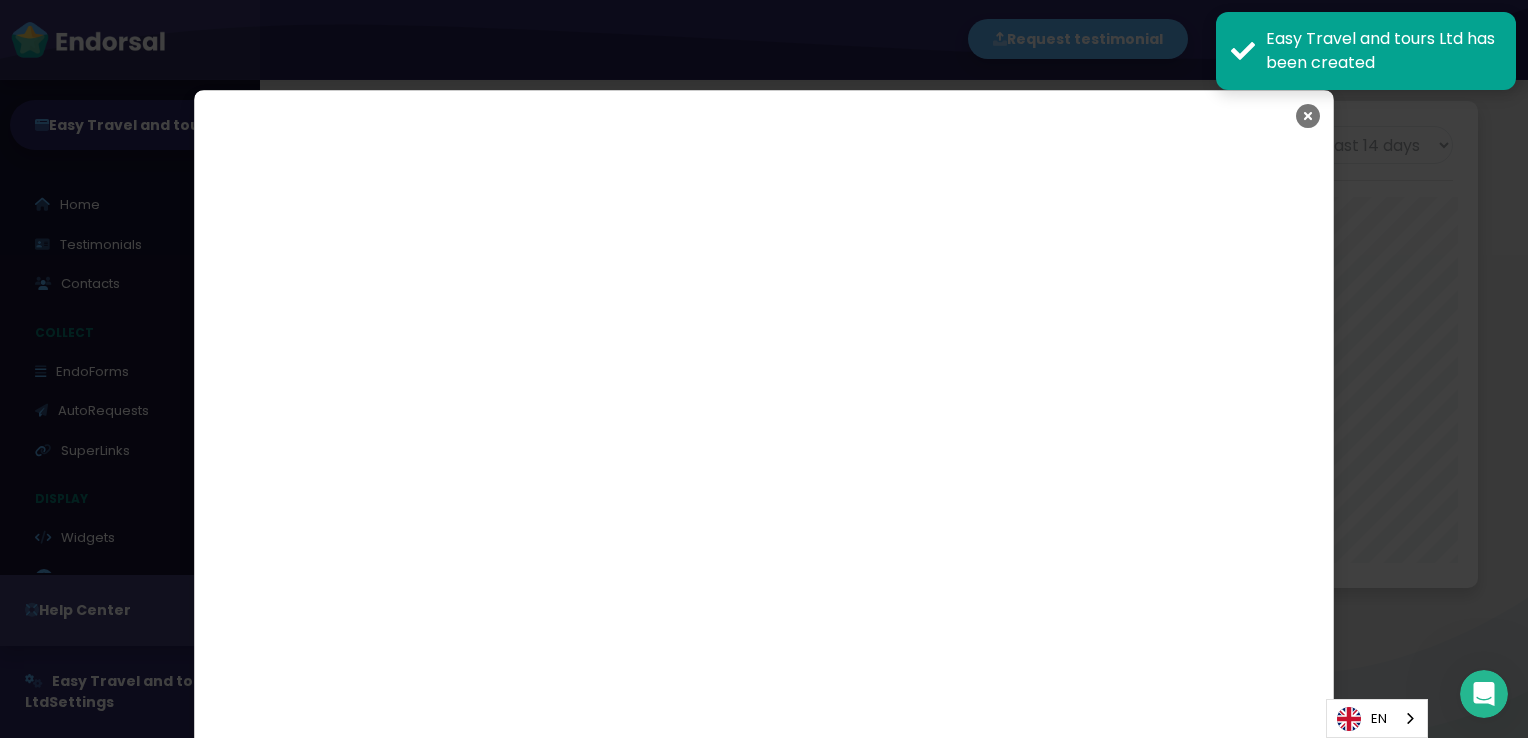 click at bounding box center [1308, 116] 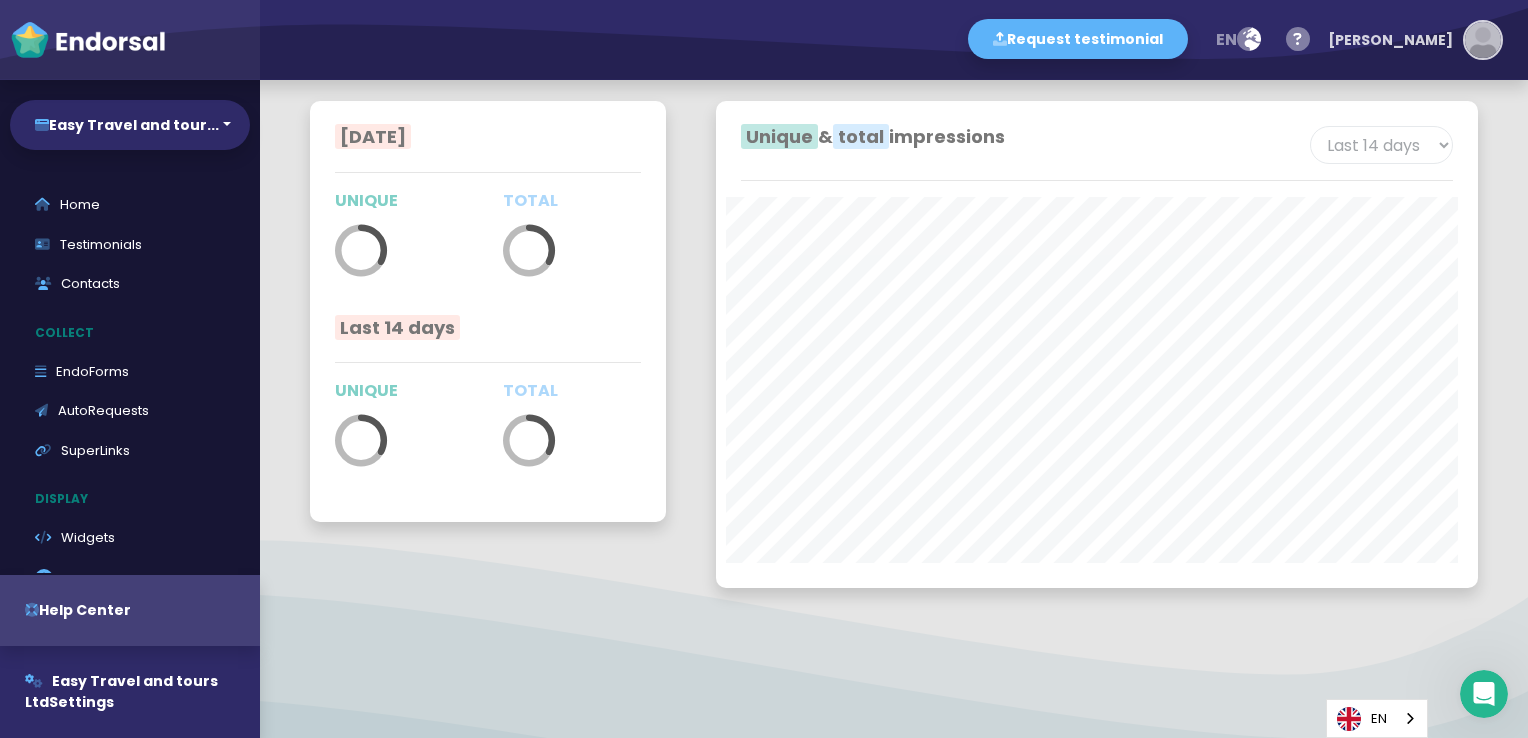 click at bounding box center (1483, 40) 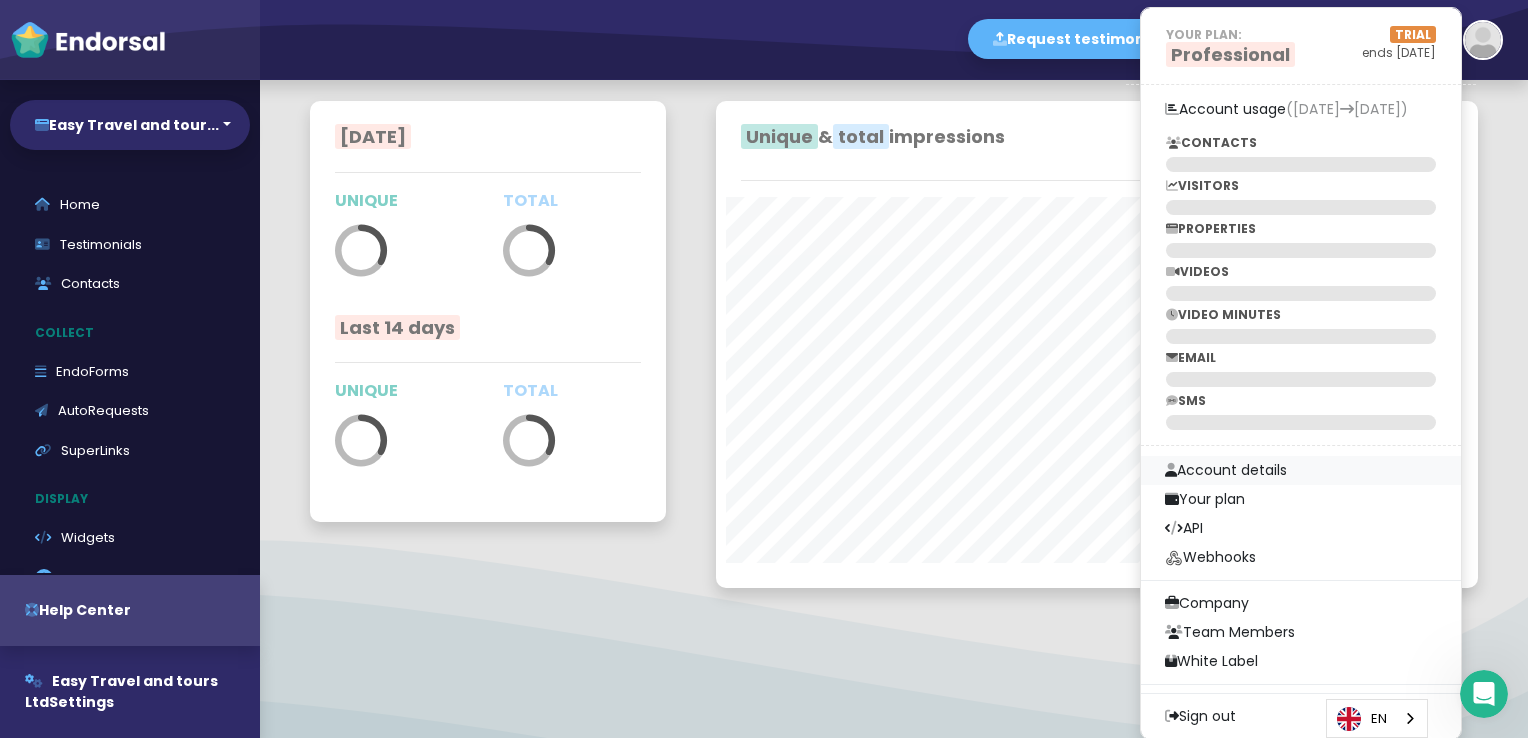 click on "Account details" at bounding box center [1301, 470] 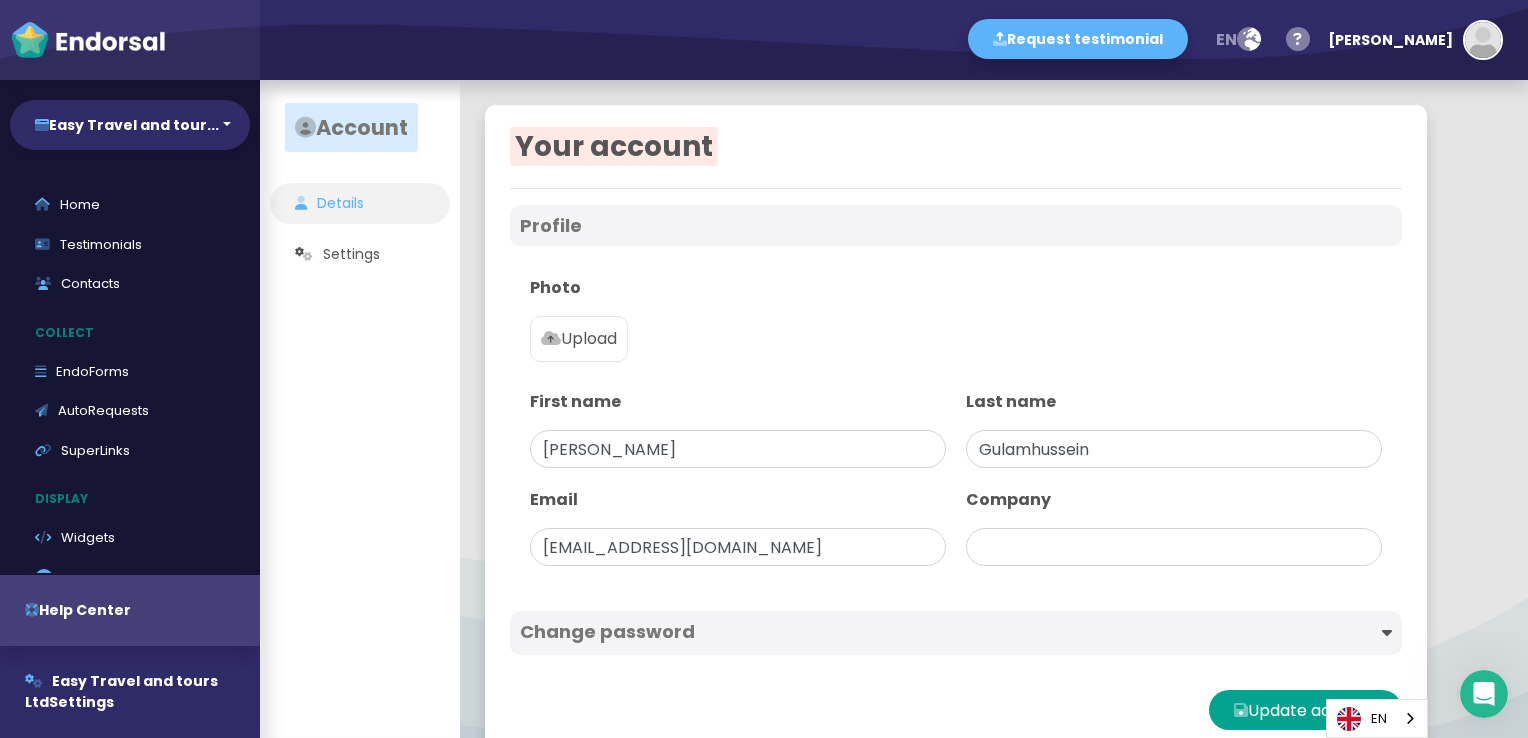 scroll, scrollTop: 0, scrollLeft: 0, axis: both 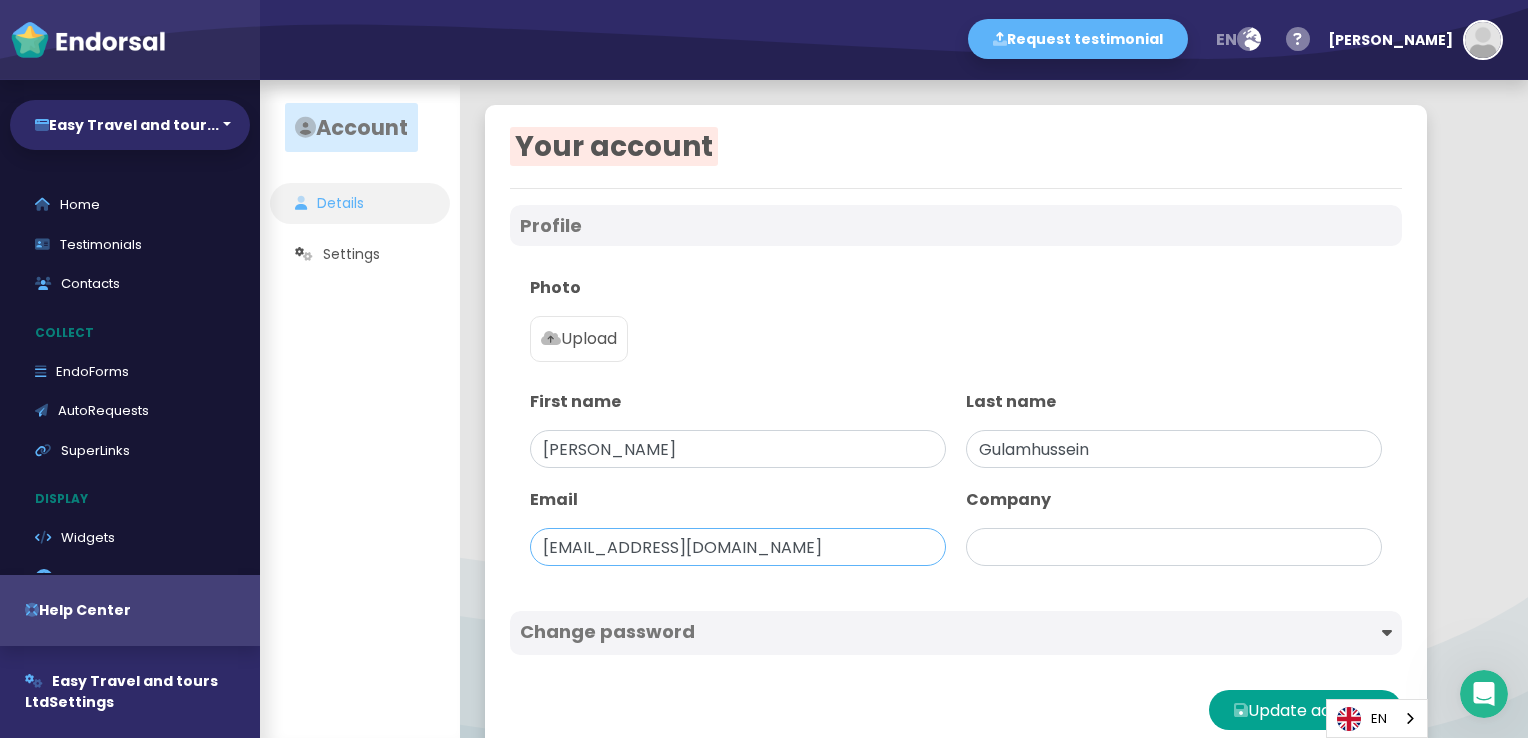 drag, startPoint x: 575, startPoint y: 538, endPoint x: 577, endPoint y: 548, distance: 10.198039 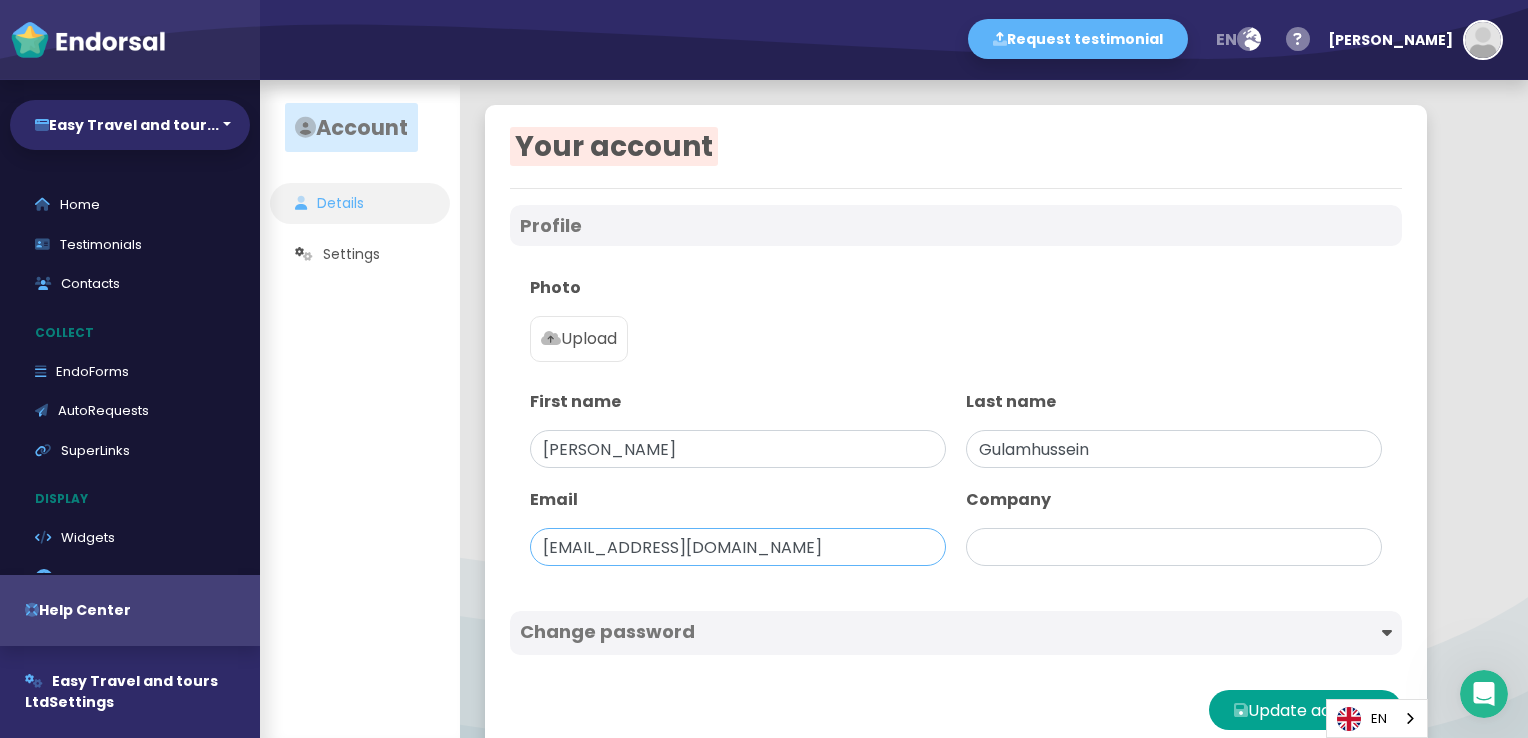 type on "[PERSON_NAME][EMAIL_ADDRESS][DOMAIN_NAME]" 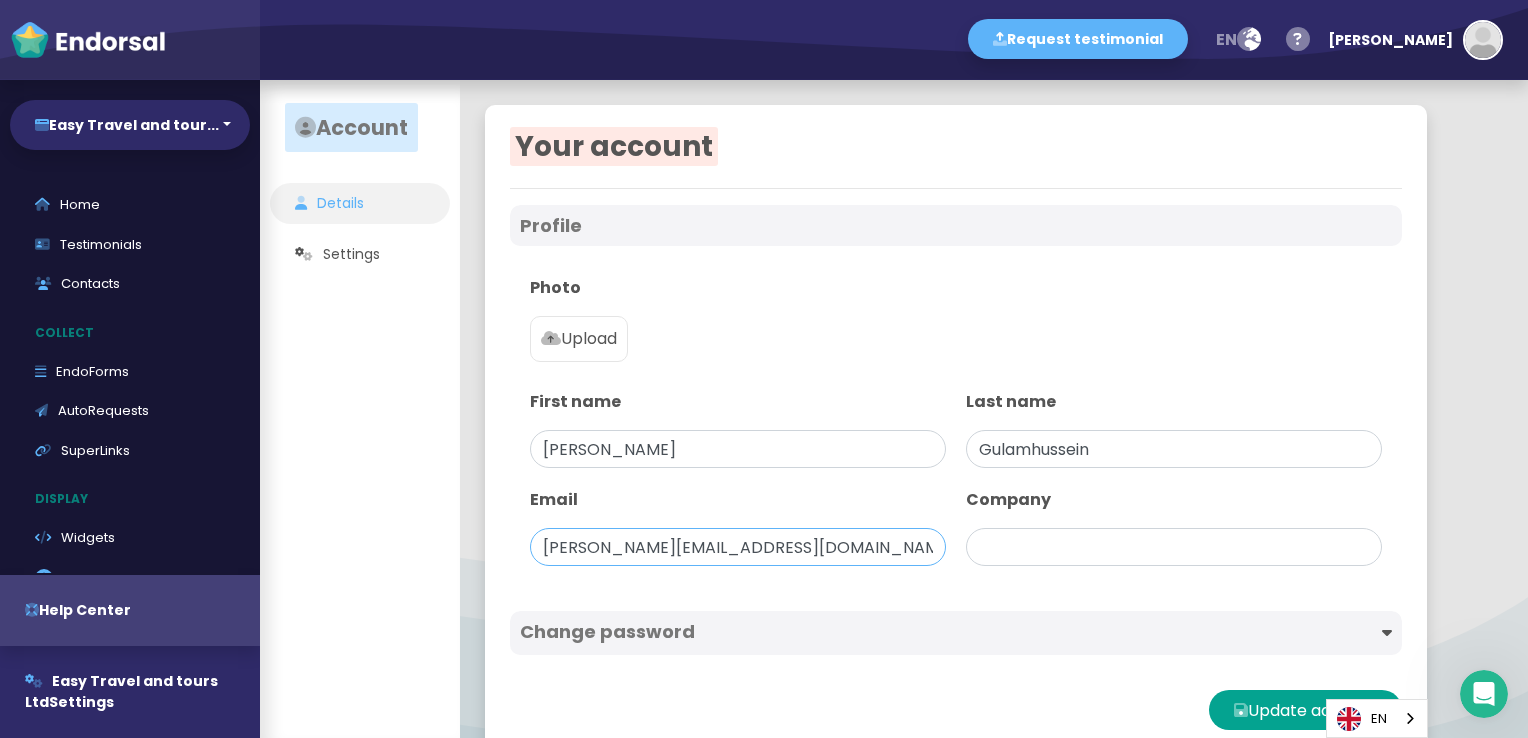 type on "Easy Travel and tours Ltd" 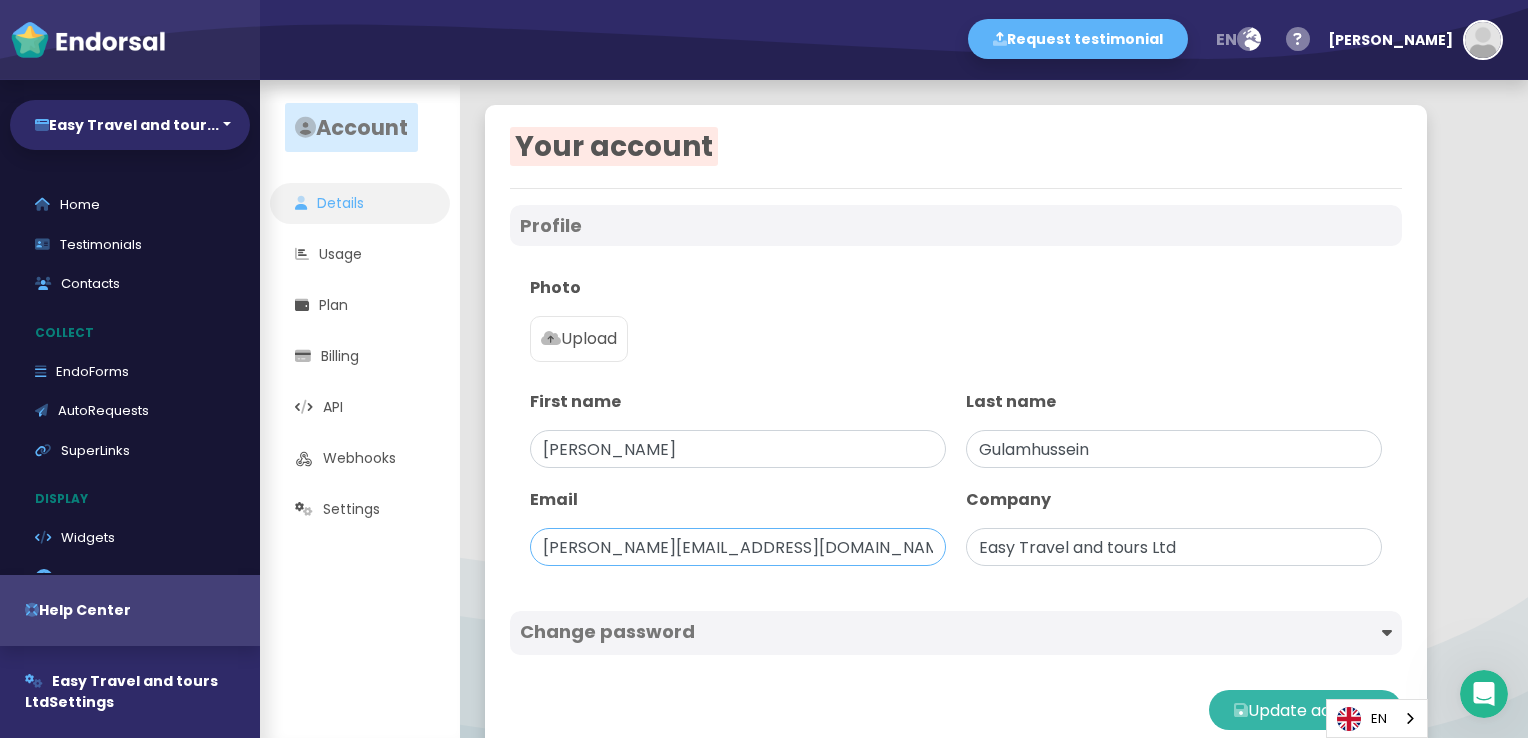 type on "[PERSON_NAME][EMAIL_ADDRESS][DOMAIN_NAME]" 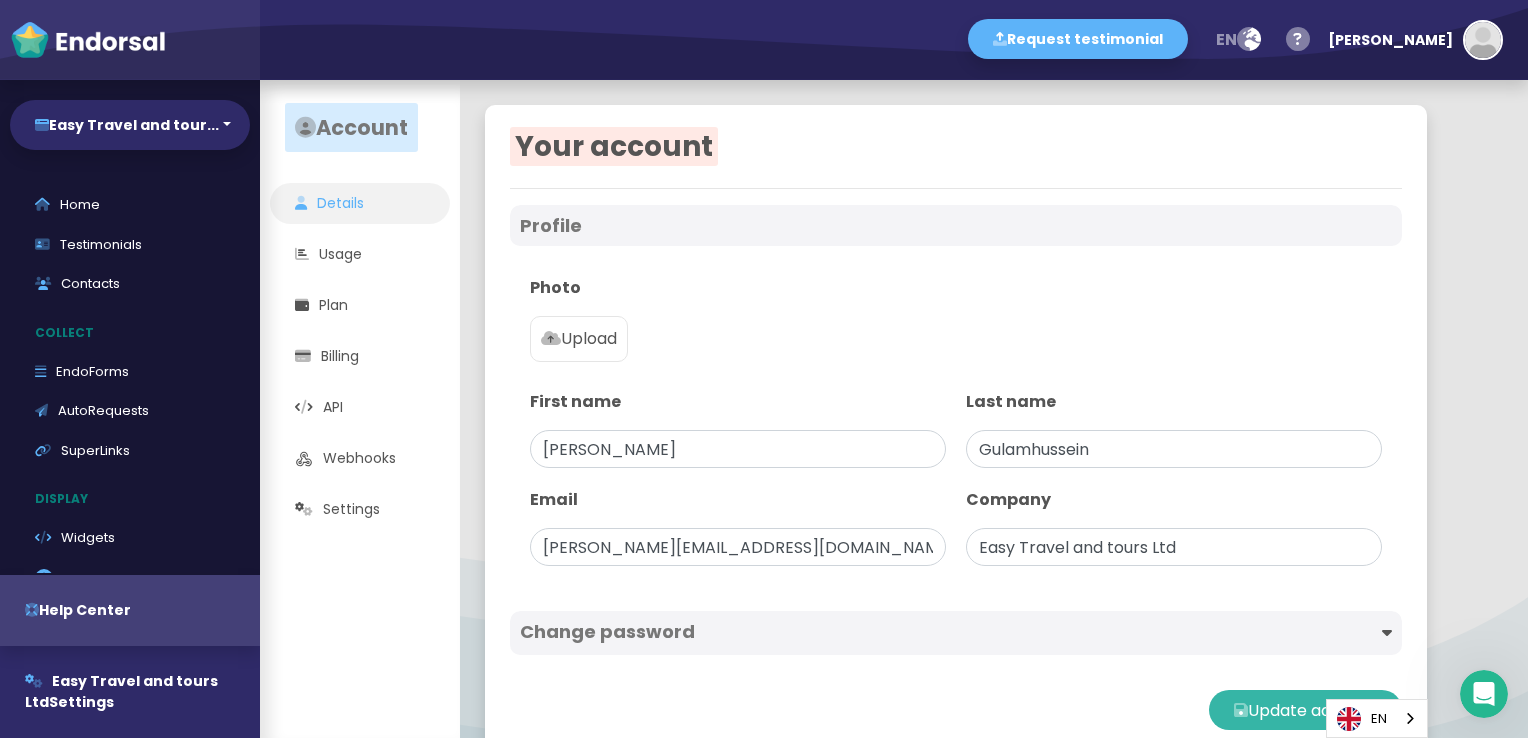 click on "Update account" 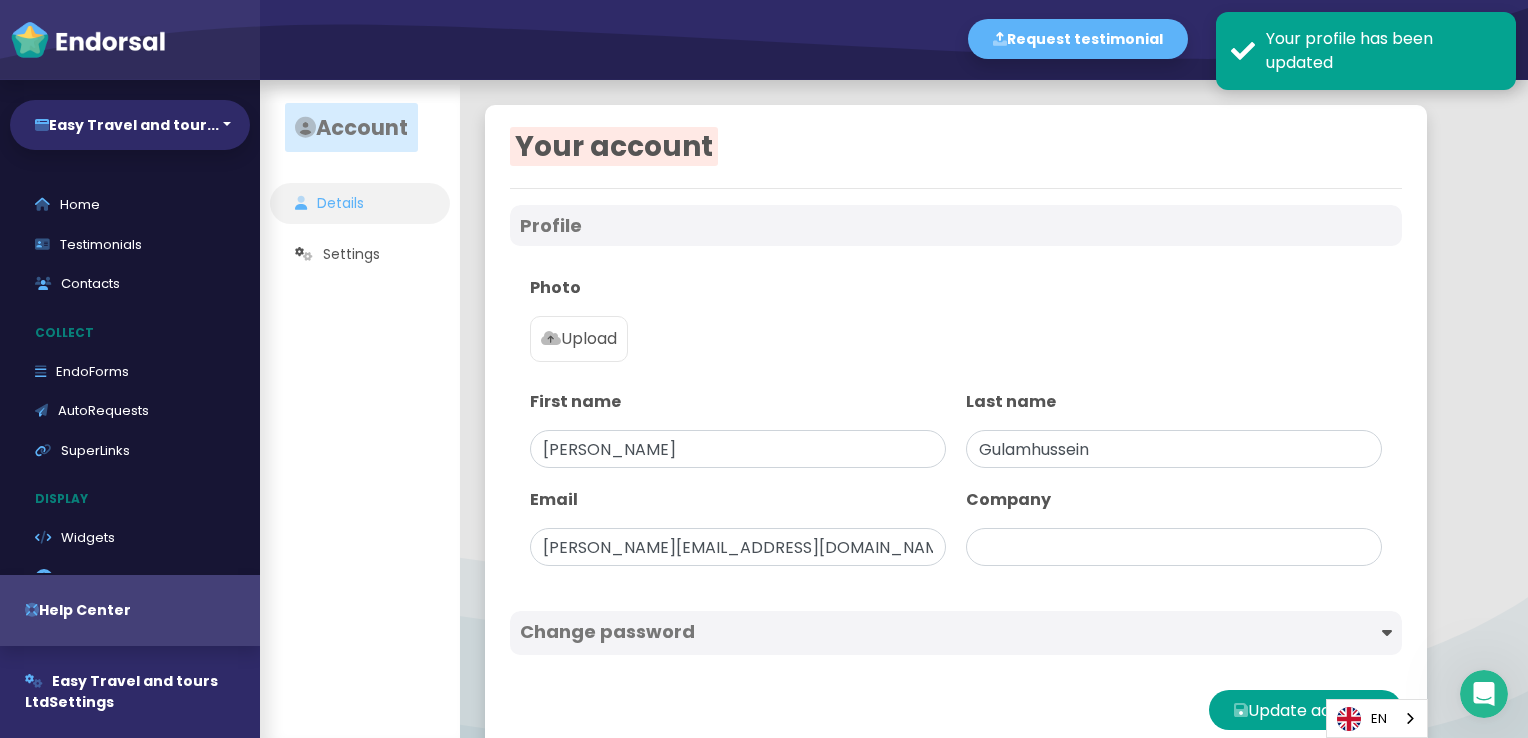 type on "Easy Travel and tours Ltd" 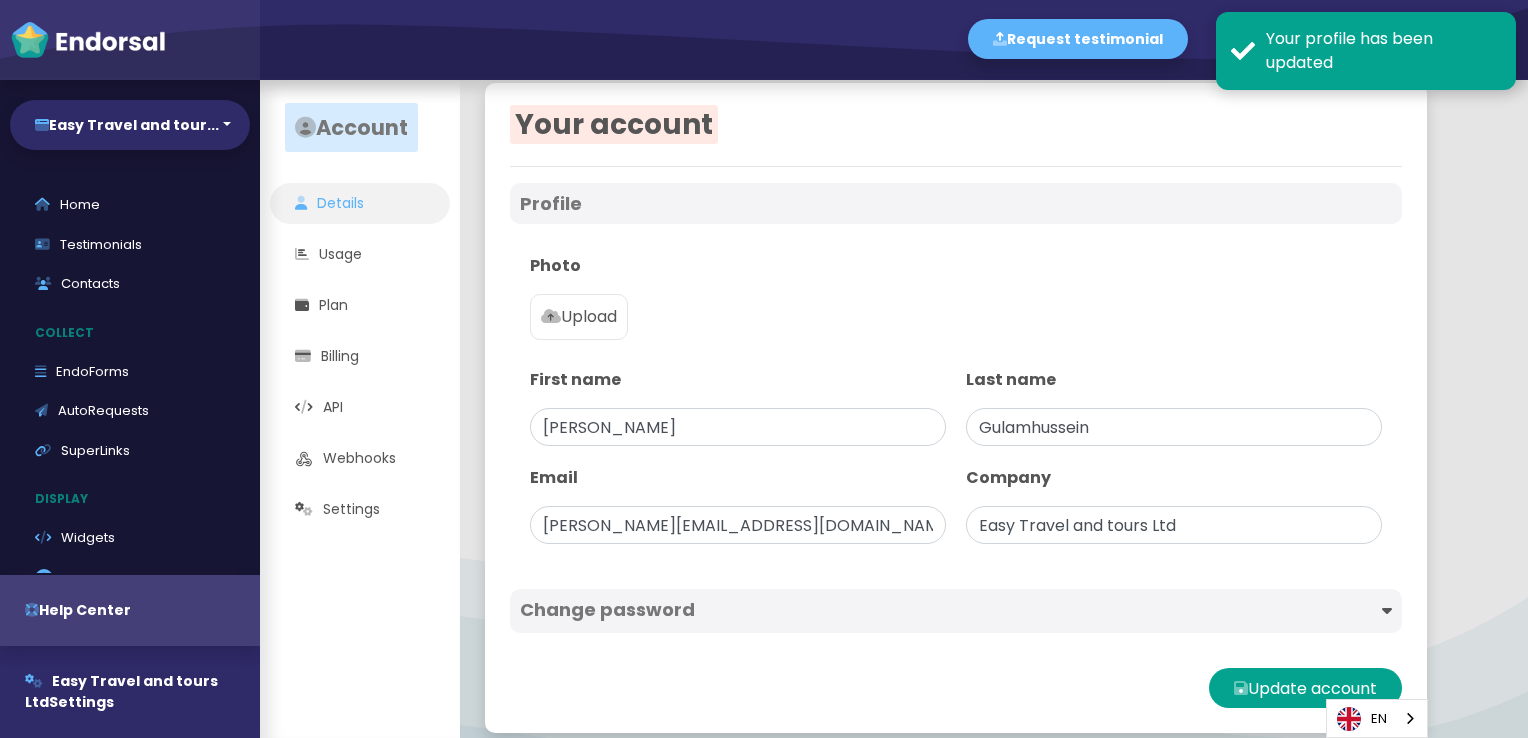 scroll, scrollTop: 41, scrollLeft: 0, axis: vertical 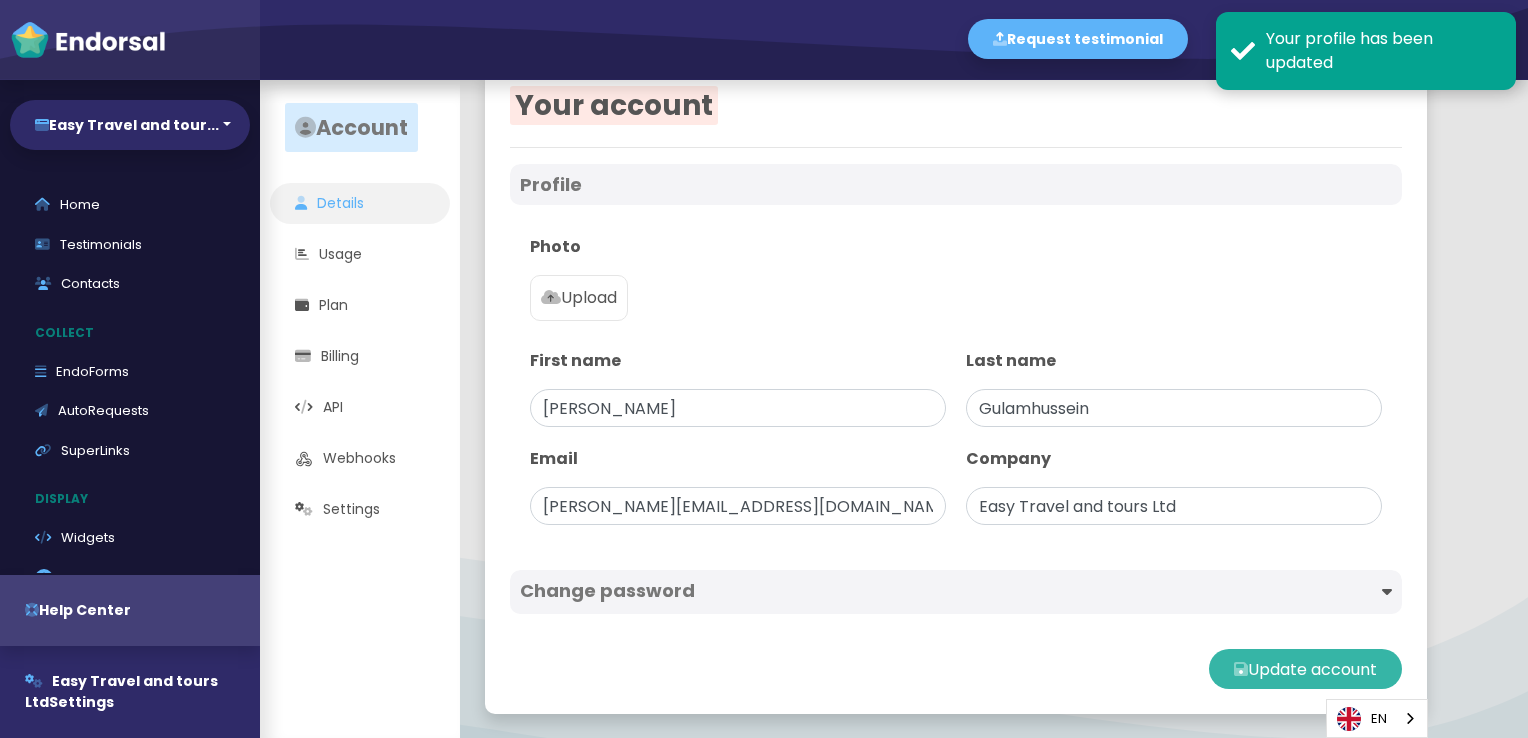 click on "Update account" 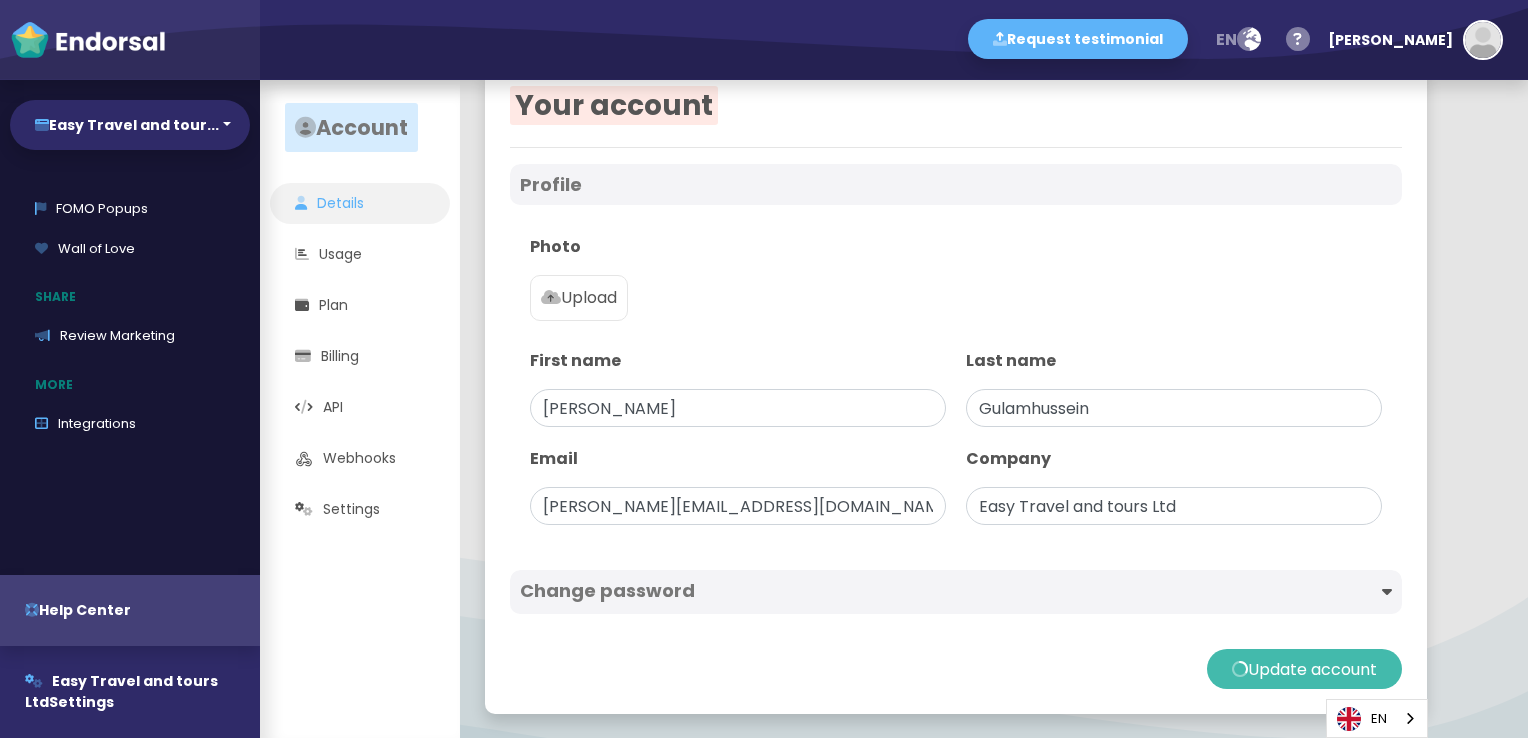 scroll, scrollTop: 417, scrollLeft: 0, axis: vertical 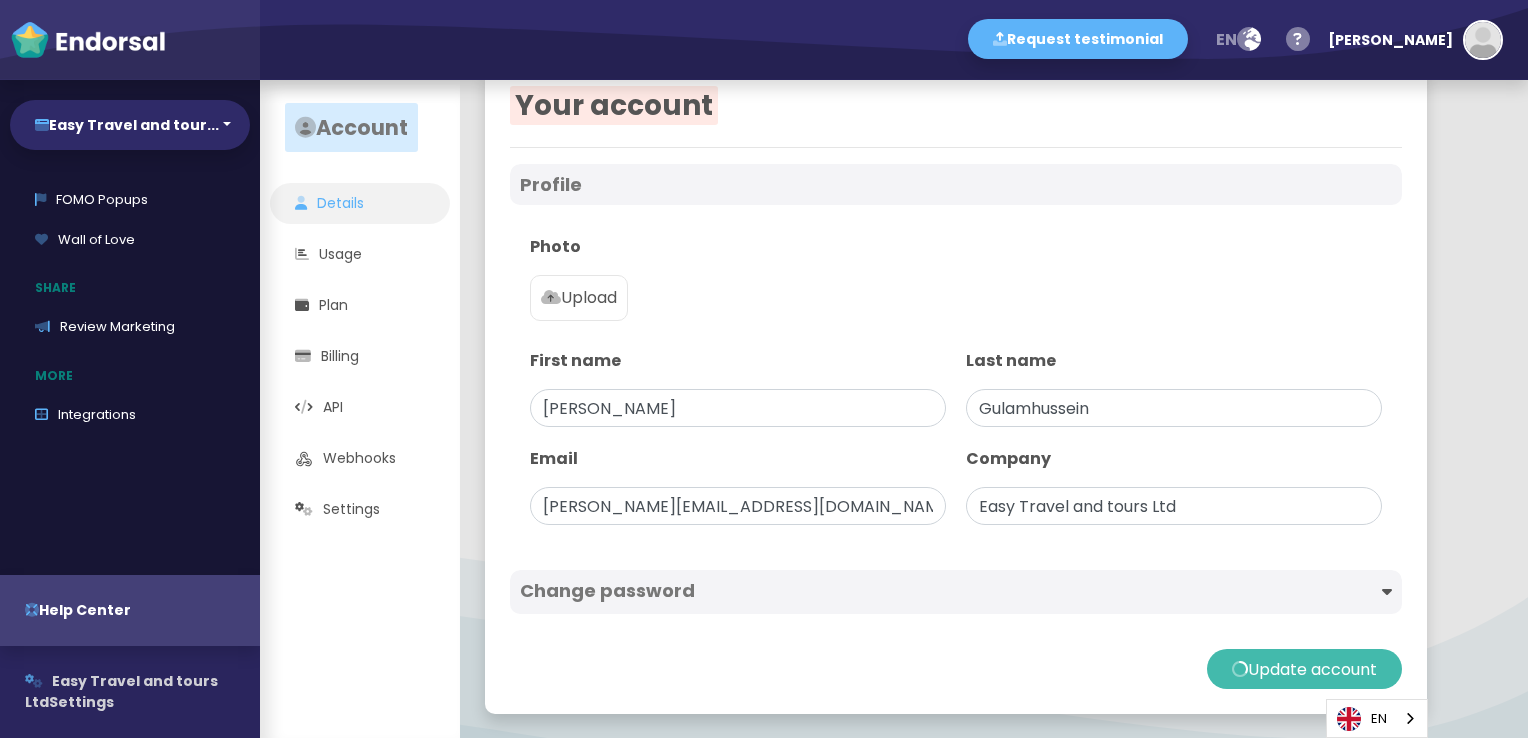 click on "Easy Travel and tours Ltd  Settings" at bounding box center (130, 692) 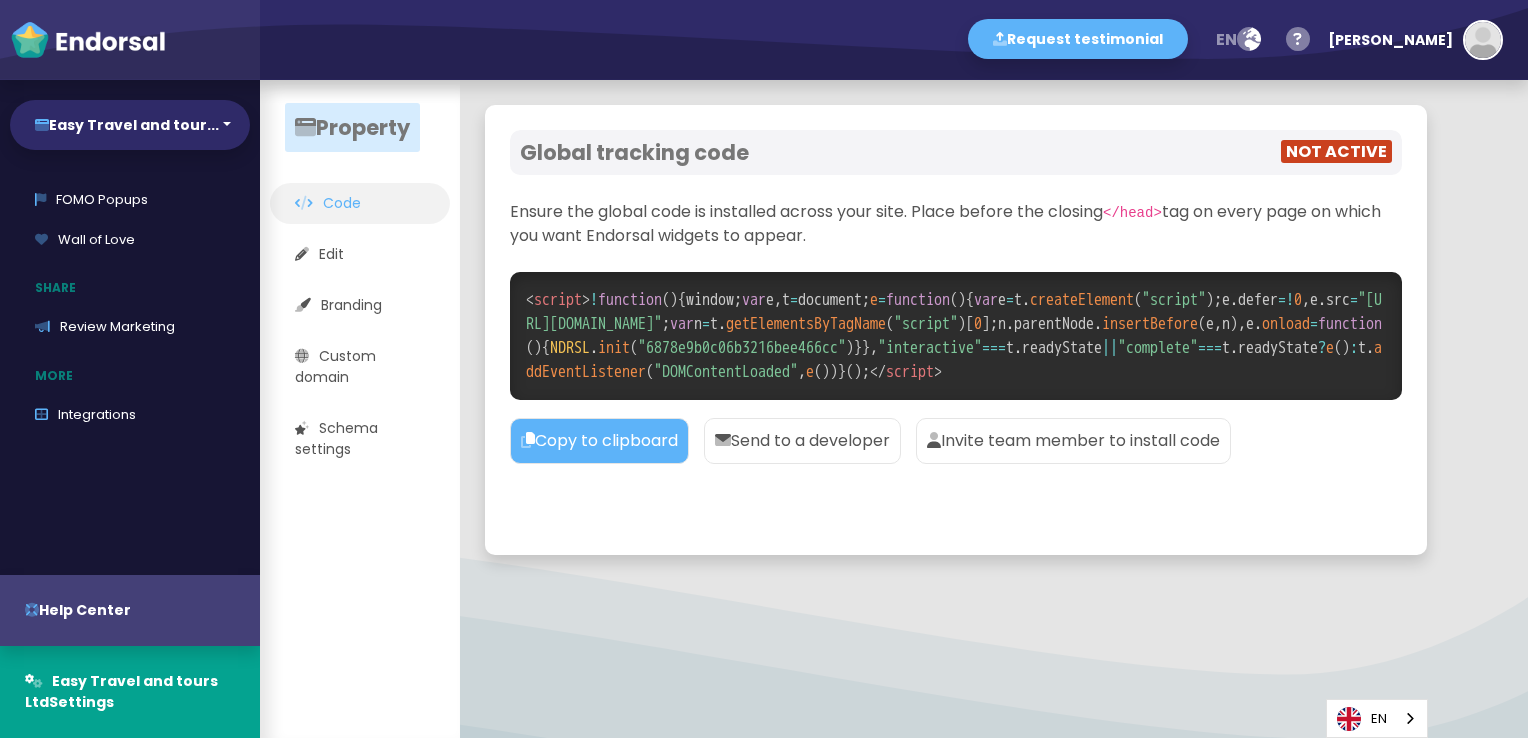 drag, startPoint x: 88, startPoint y: 43, endPoint x: 68, endPoint y: 50, distance: 21.189621 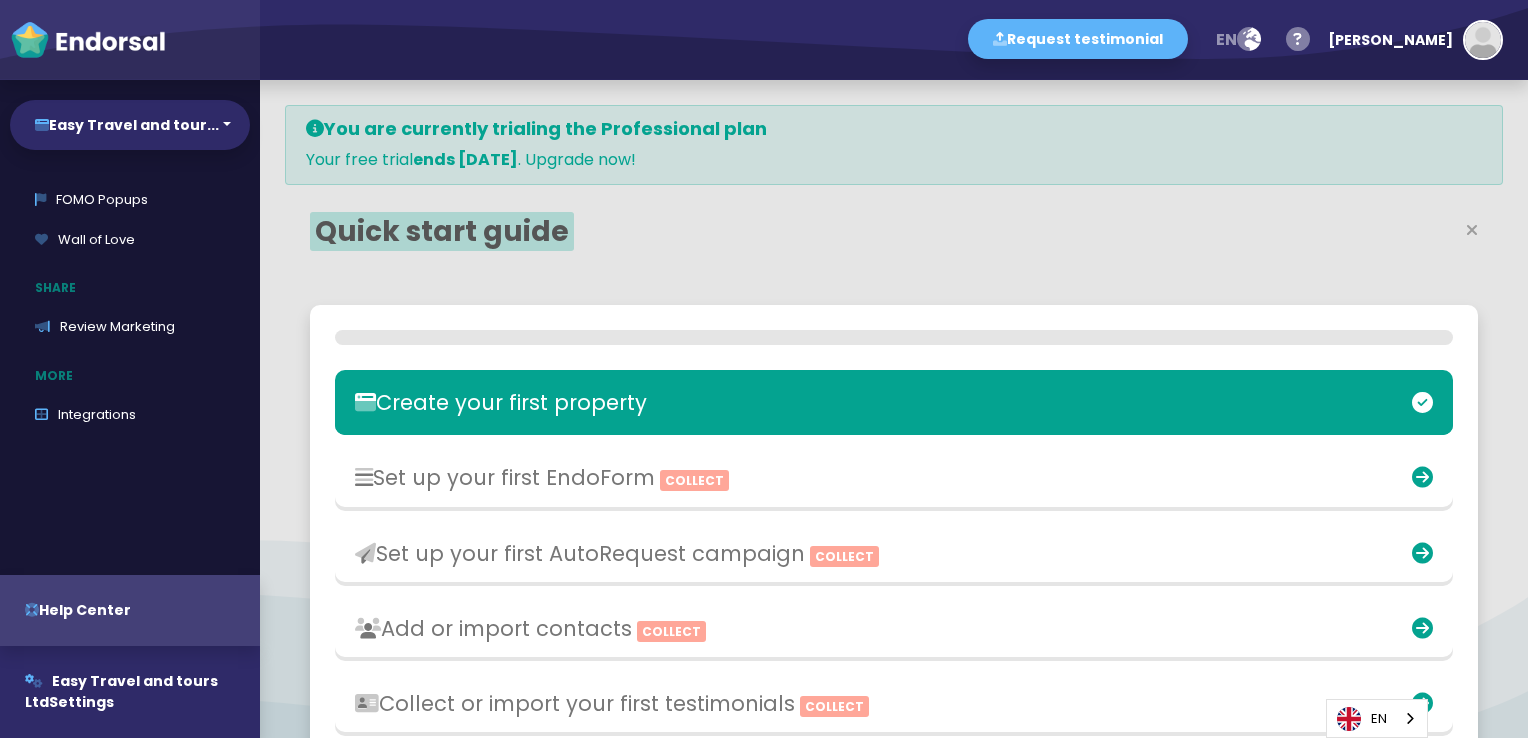 scroll, scrollTop: 999512, scrollLeft: 999248, axis: both 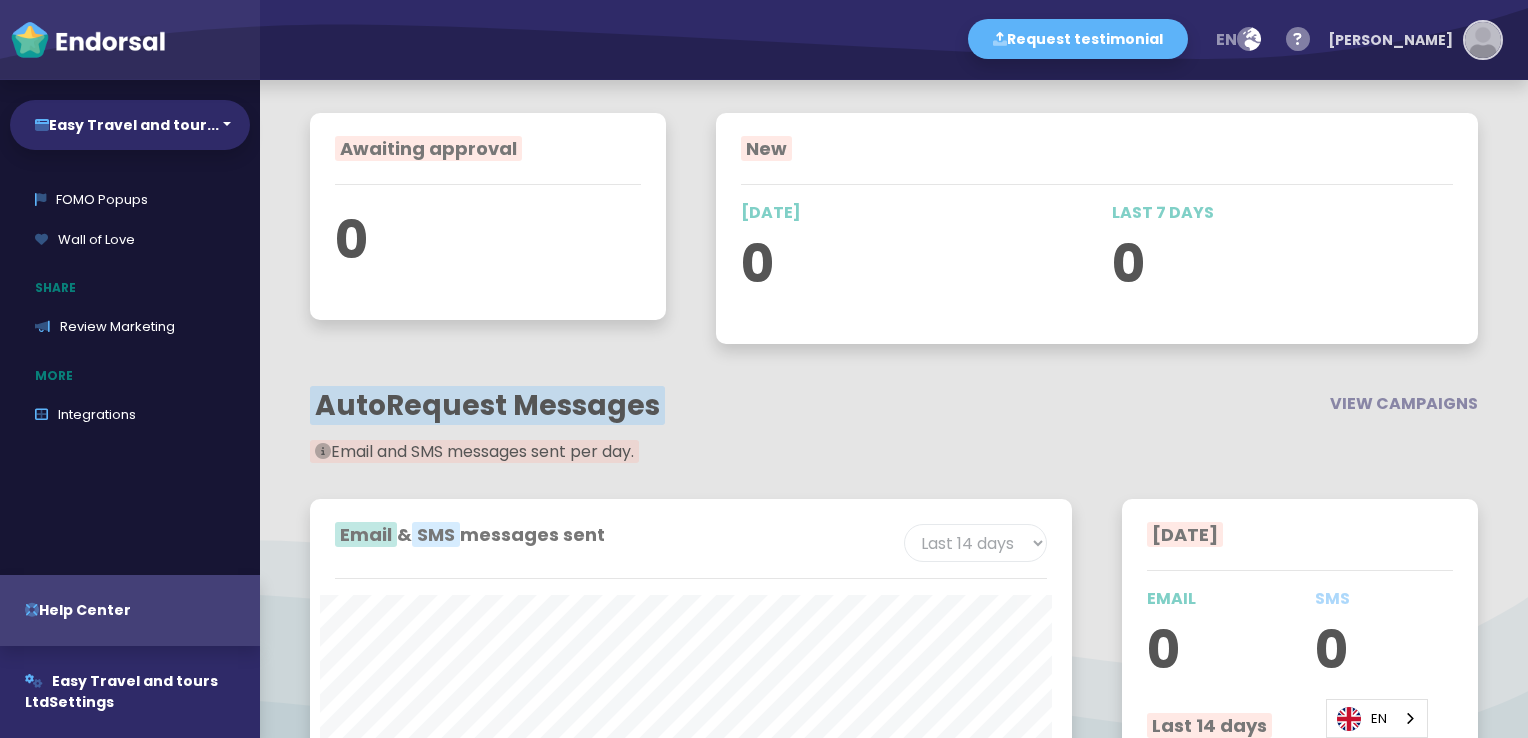click on "[PERSON_NAME]" at bounding box center [1390, 40] 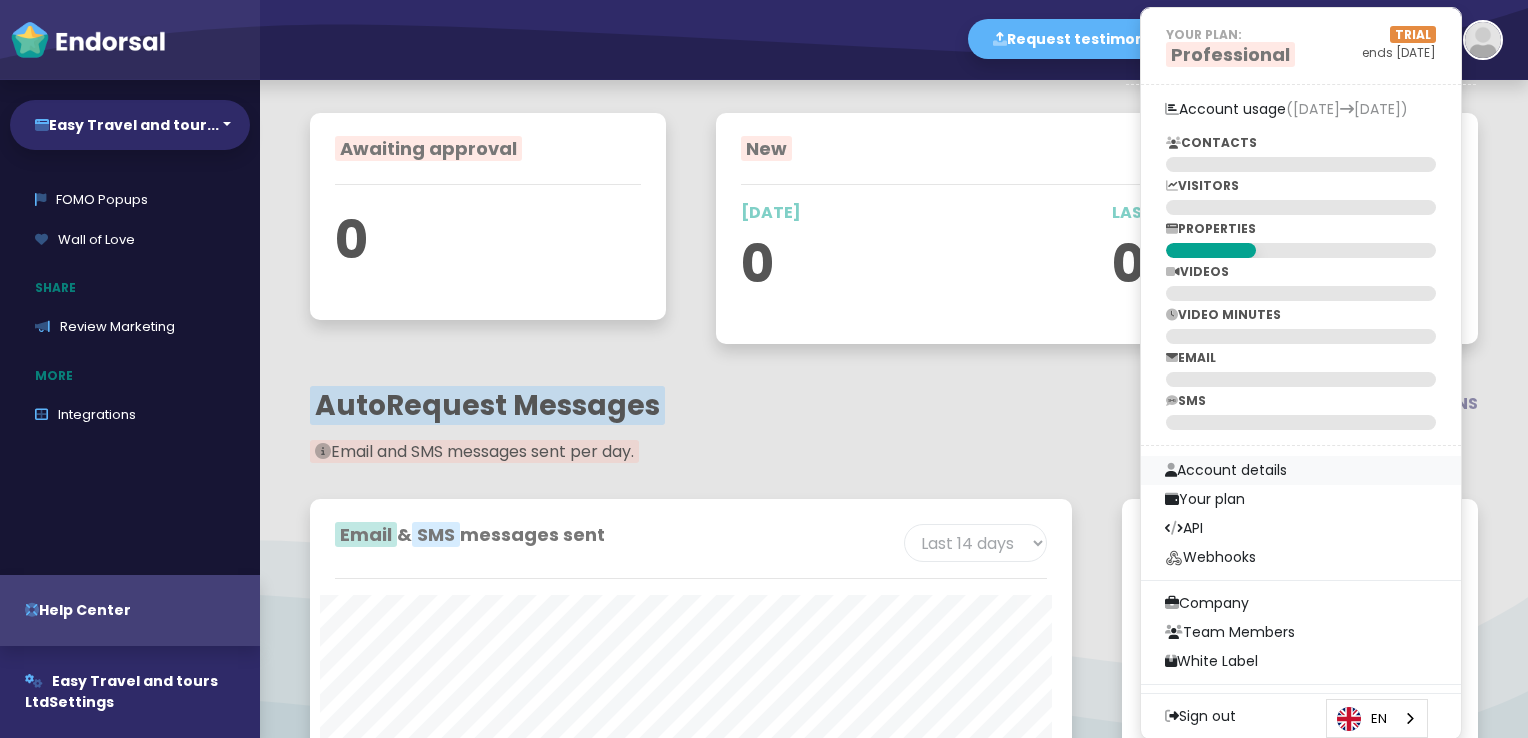 type 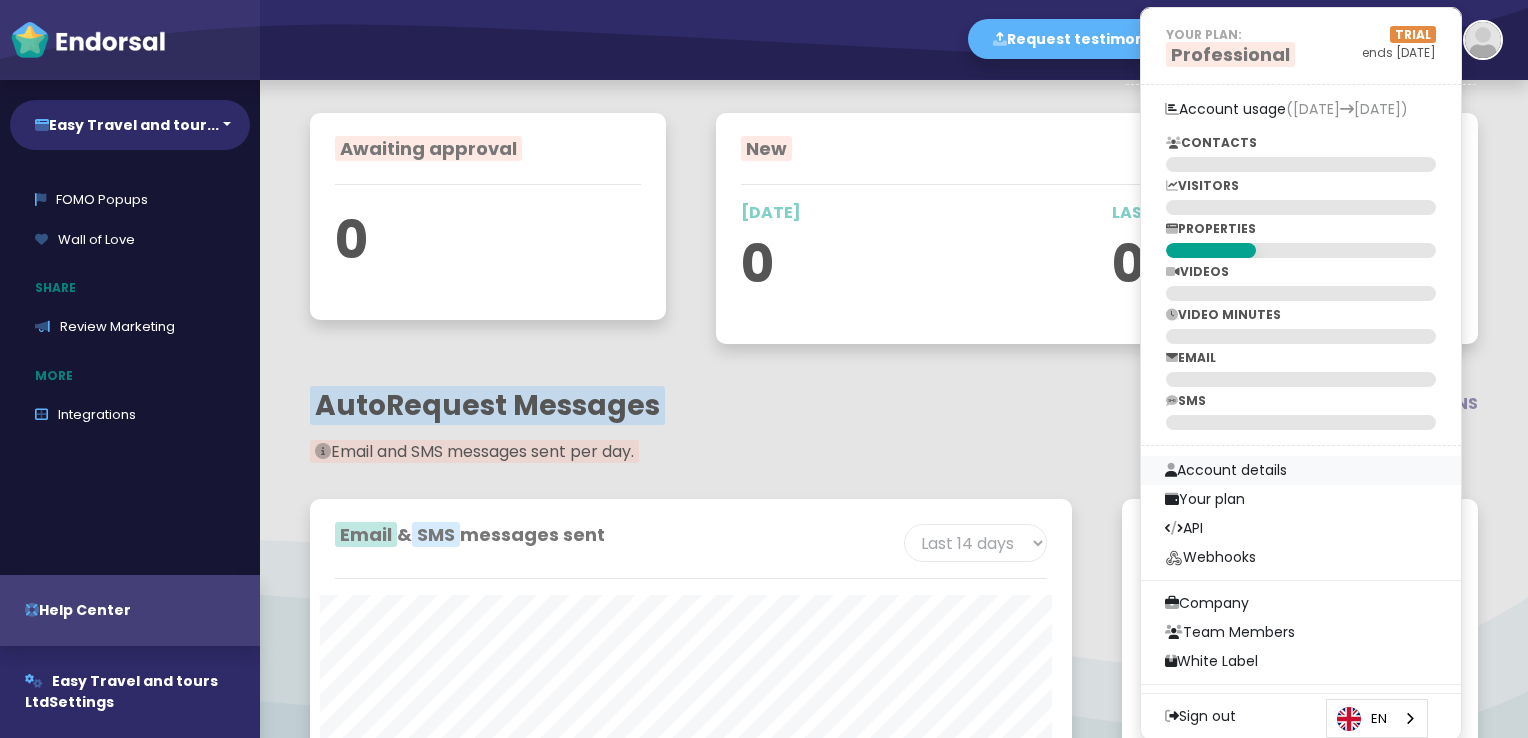 type 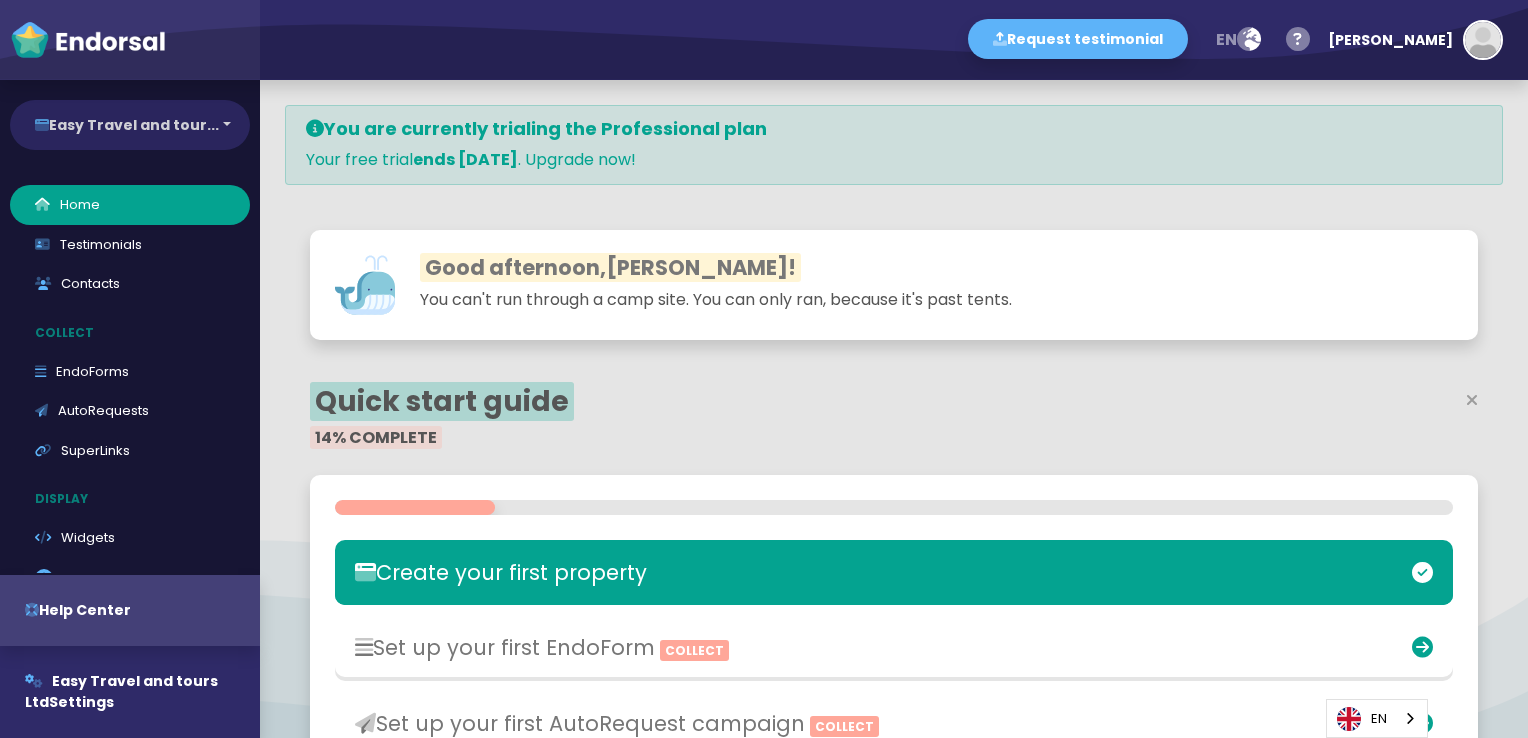 click on "Easy Travel and tour..." at bounding box center [130, 125] 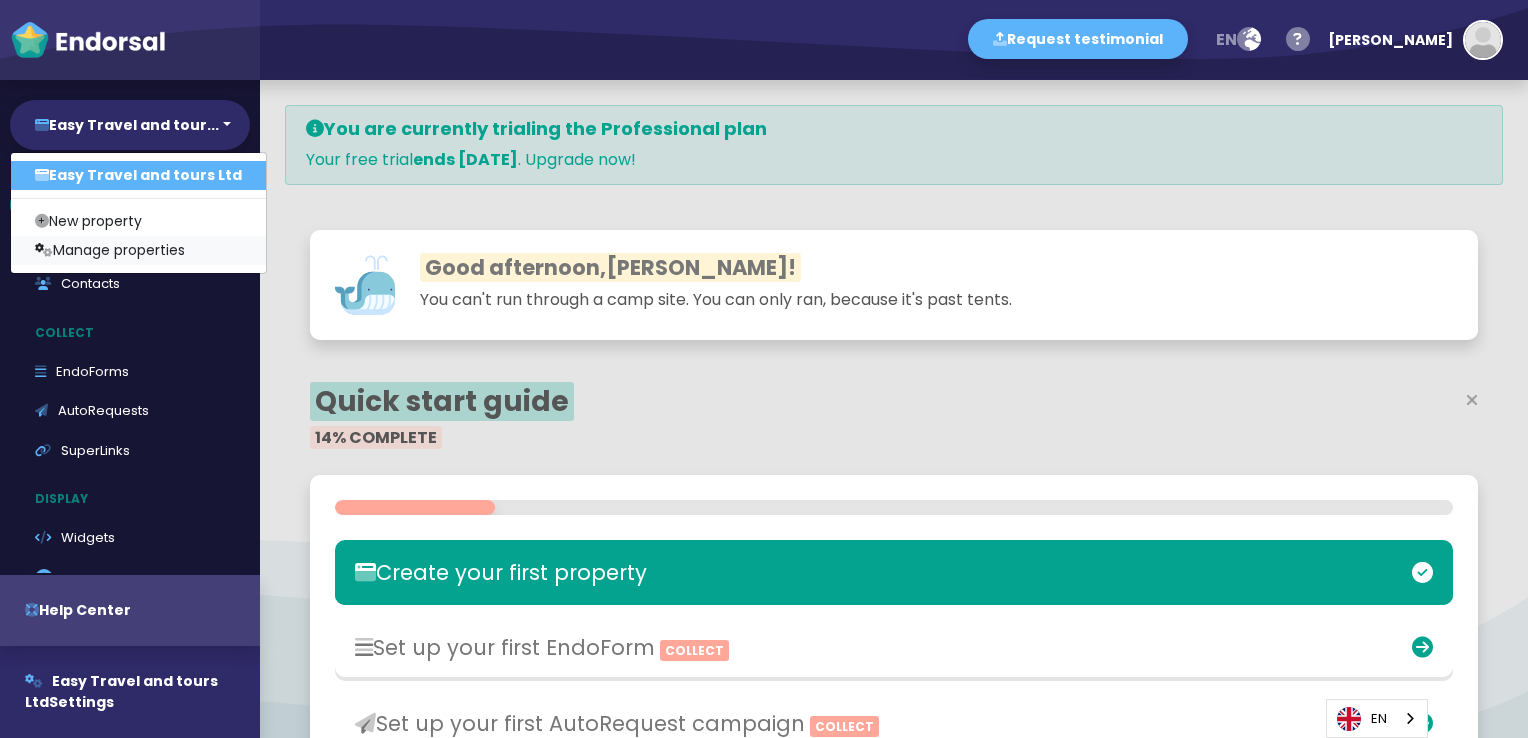 click on "Manage properties" at bounding box center (138, 250) 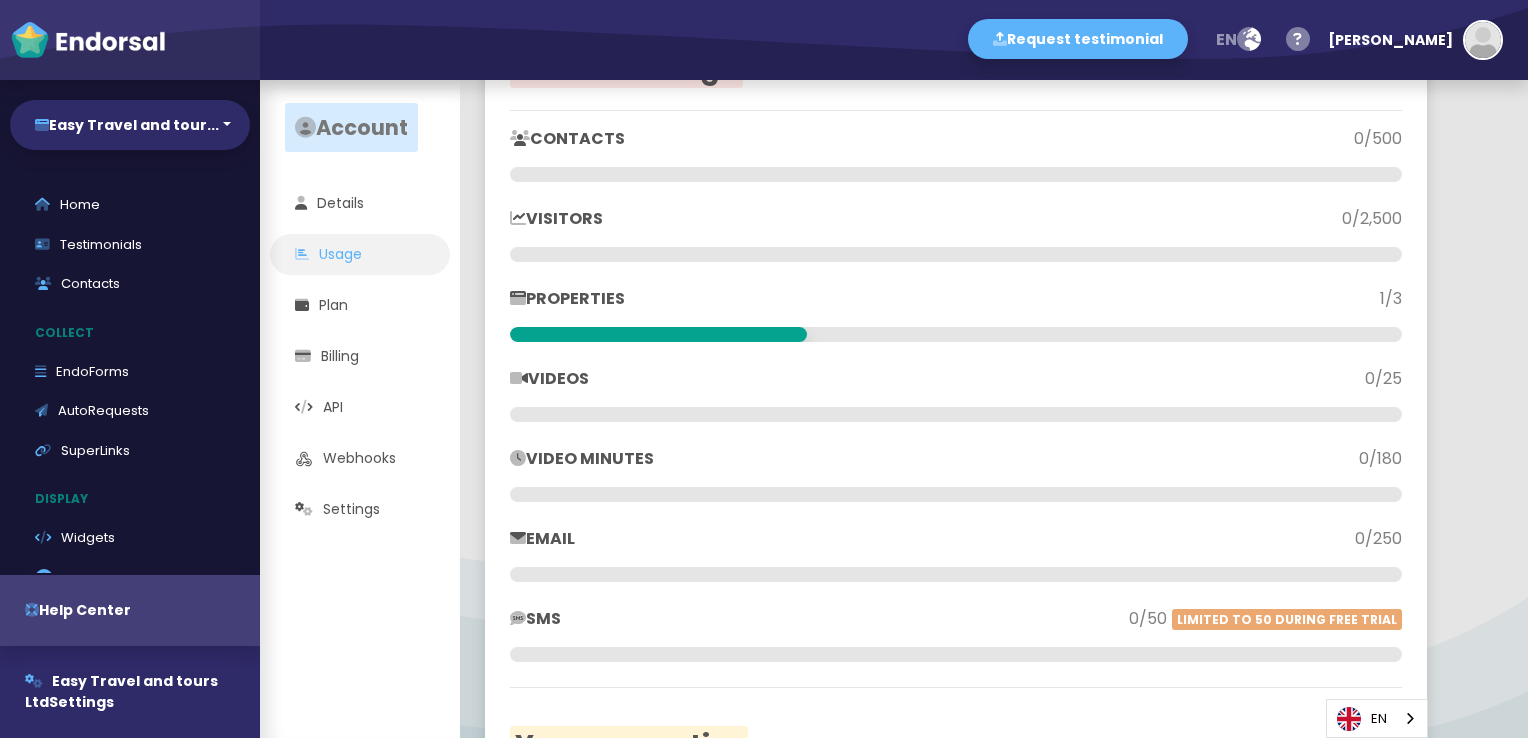 scroll, scrollTop: 0, scrollLeft: 0, axis: both 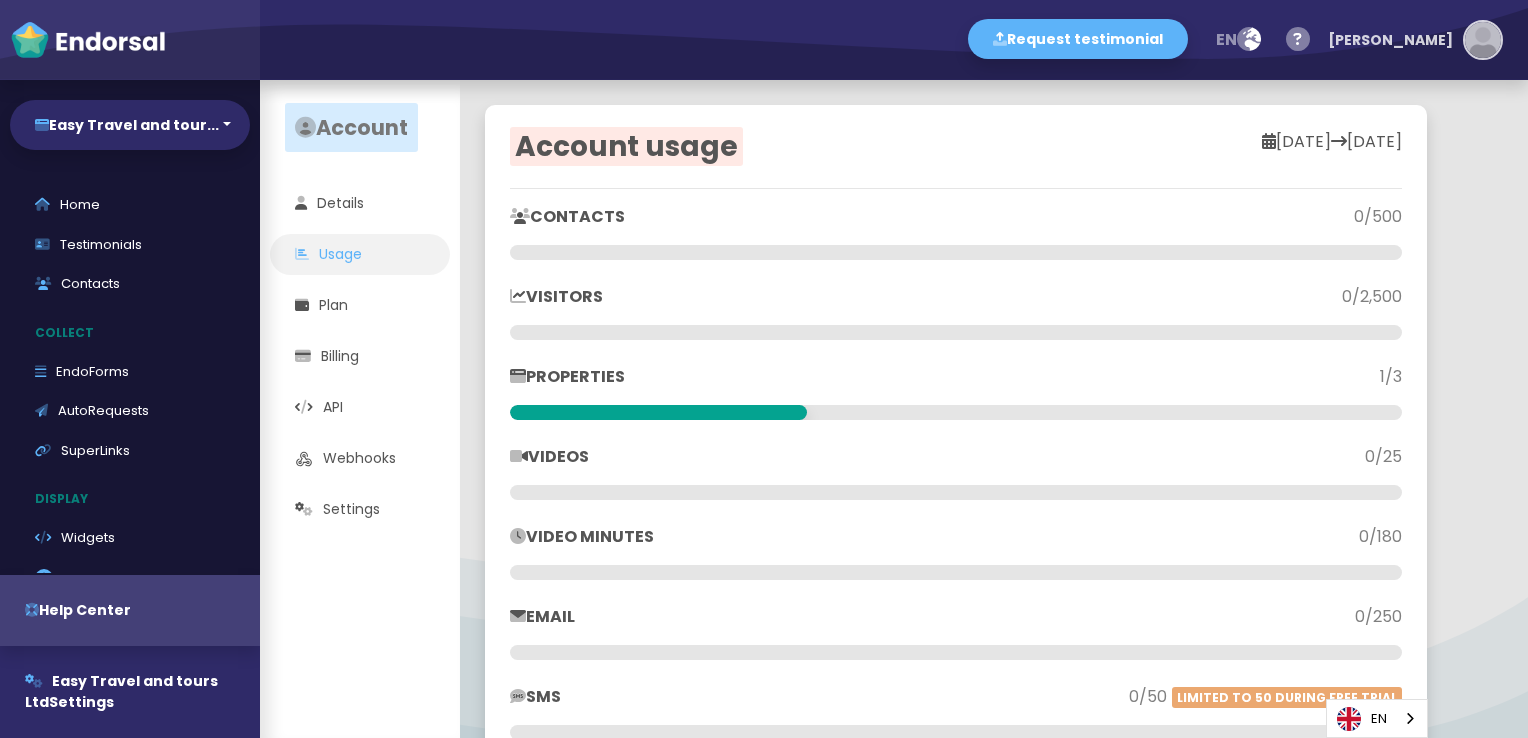 click on "[PERSON_NAME]" at bounding box center (1390, 40) 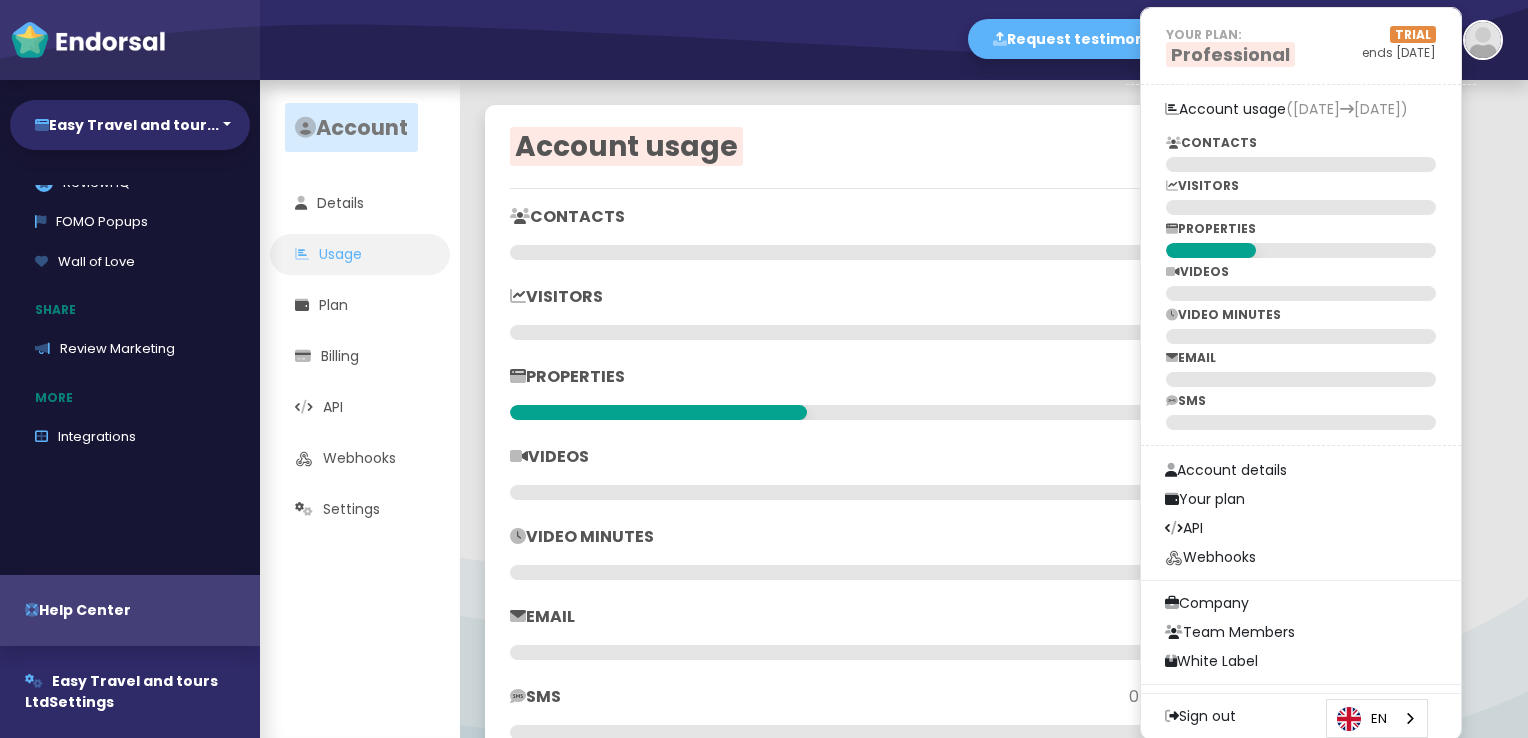 scroll, scrollTop: 400, scrollLeft: 0, axis: vertical 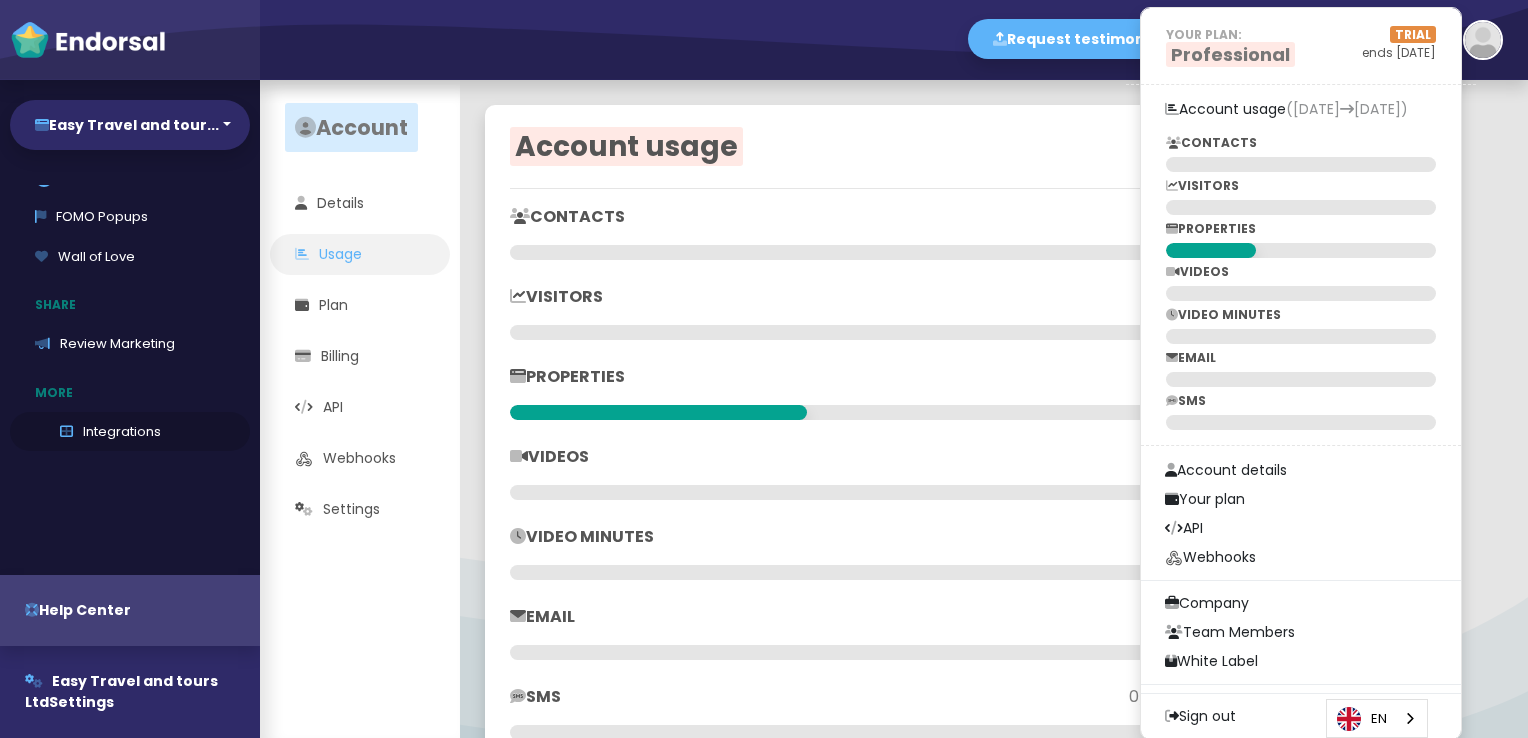 click on "Integrations" at bounding box center [130, 432] 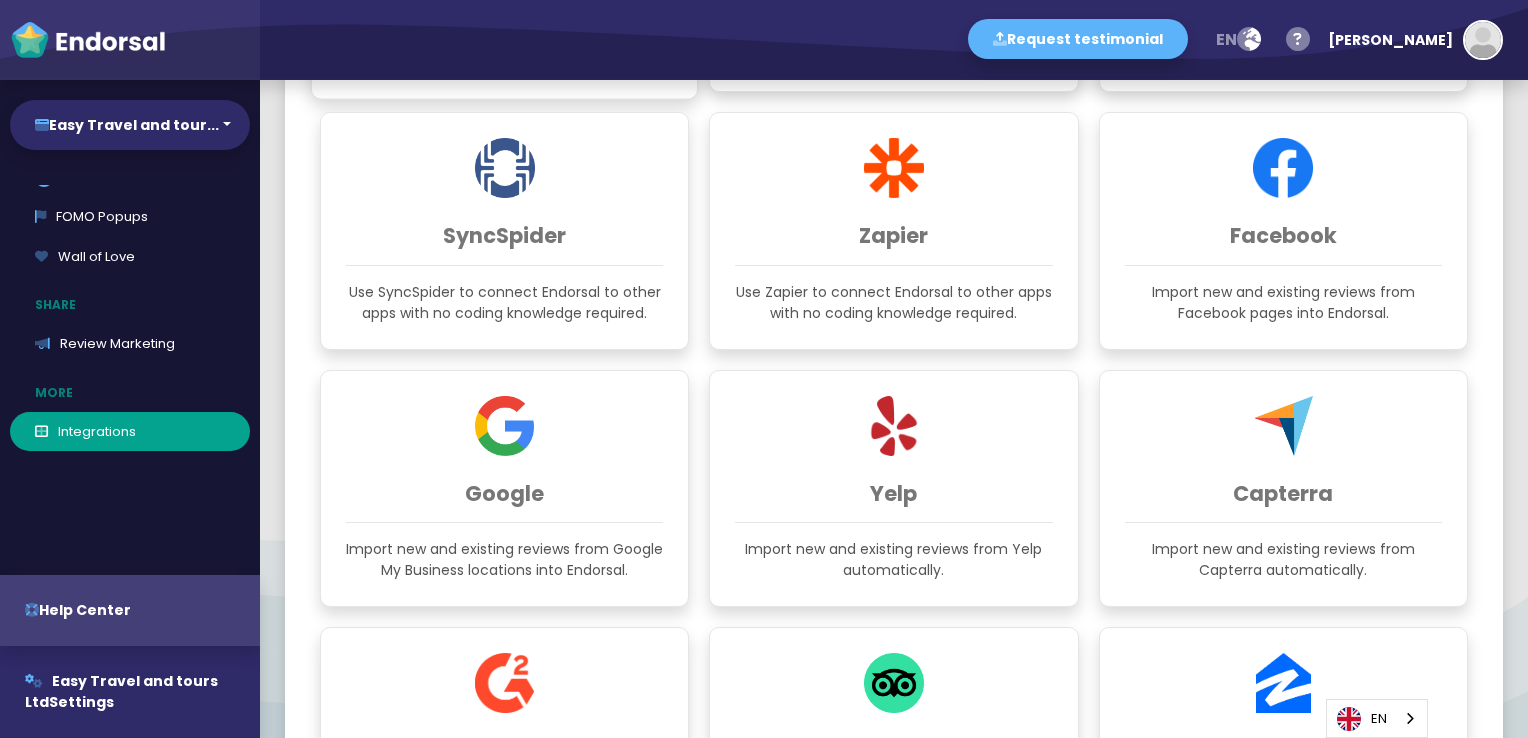 scroll, scrollTop: 400, scrollLeft: 0, axis: vertical 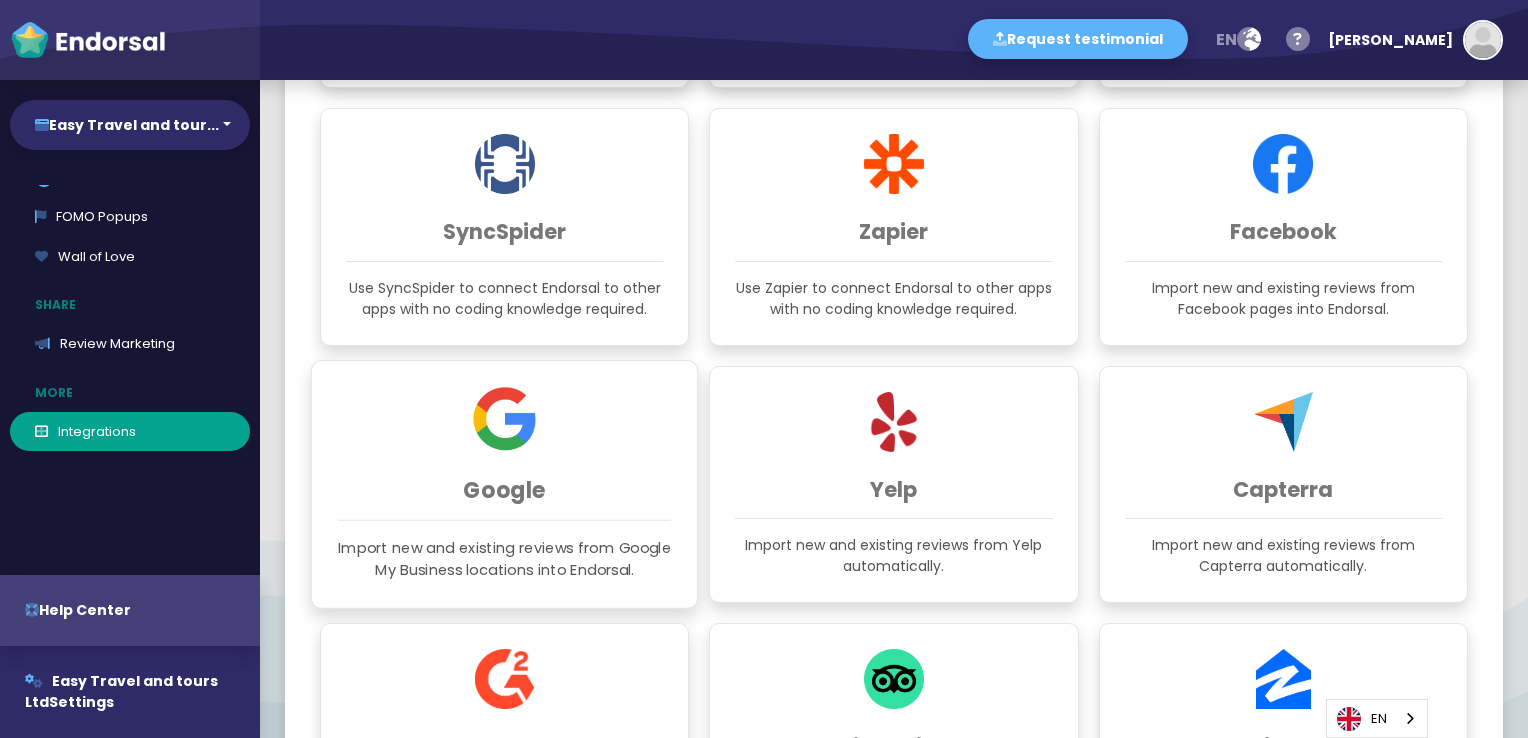 click on "Google Import new and existing reviews from Google My Business locations into Endorsal." 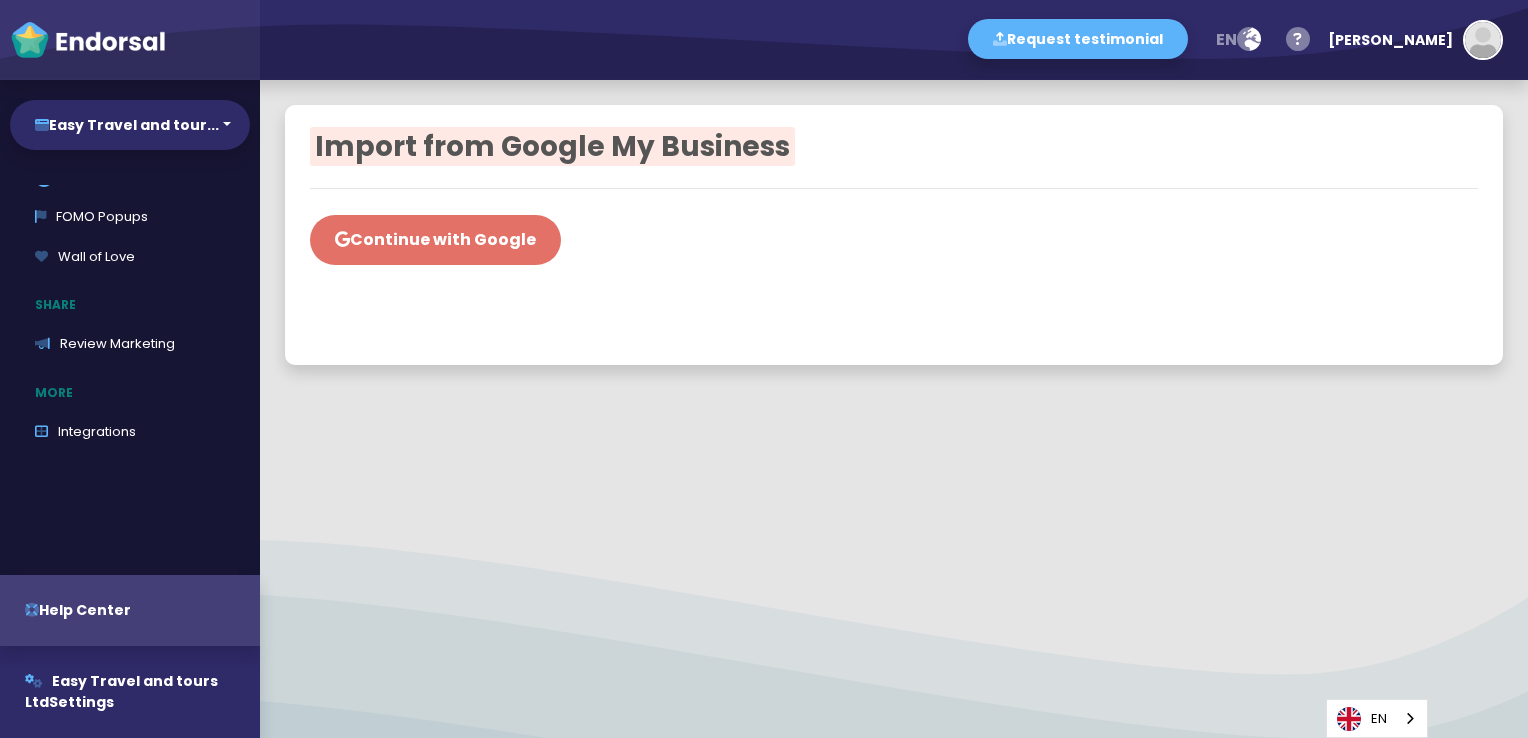 click on "Continue with Google" 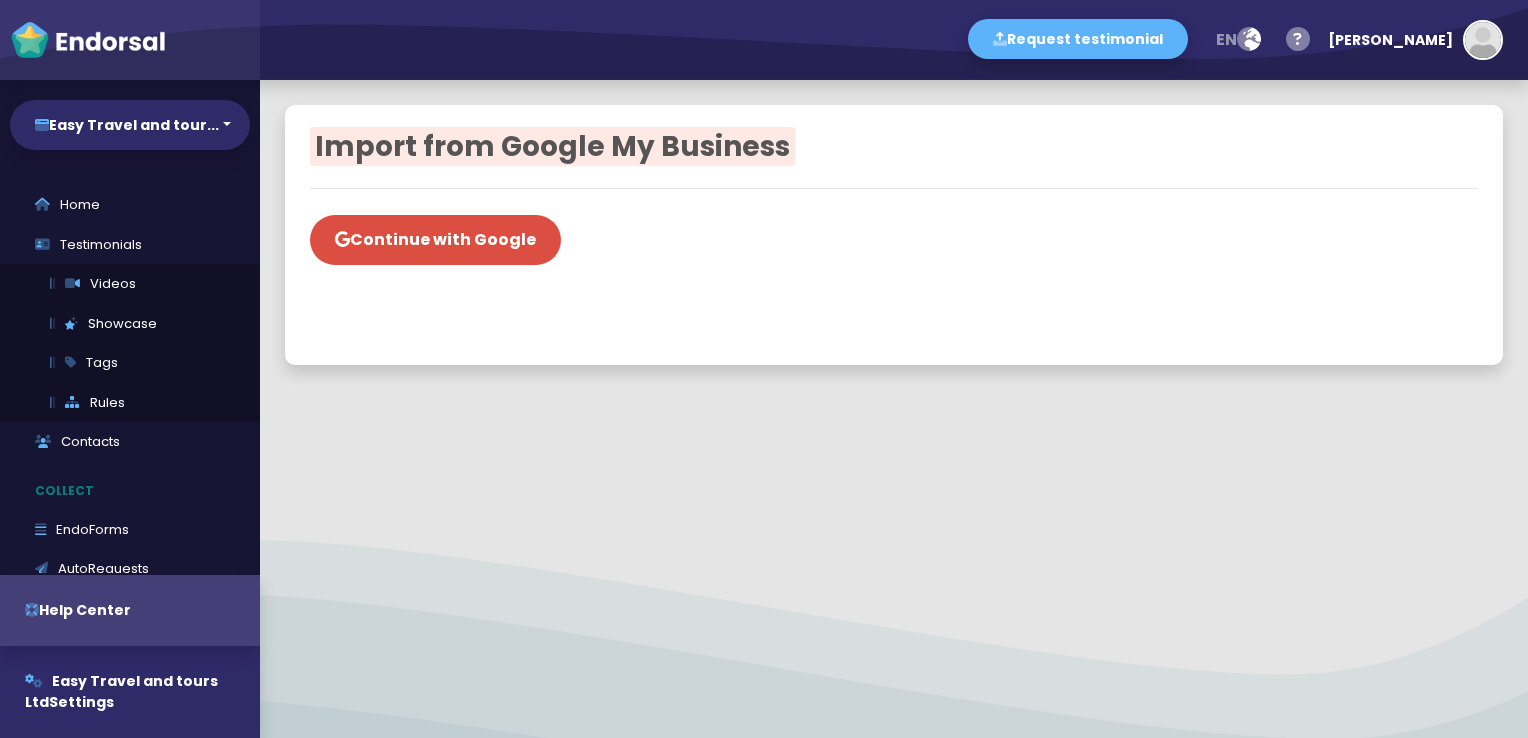 scroll, scrollTop: 0, scrollLeft: 0, axis: both 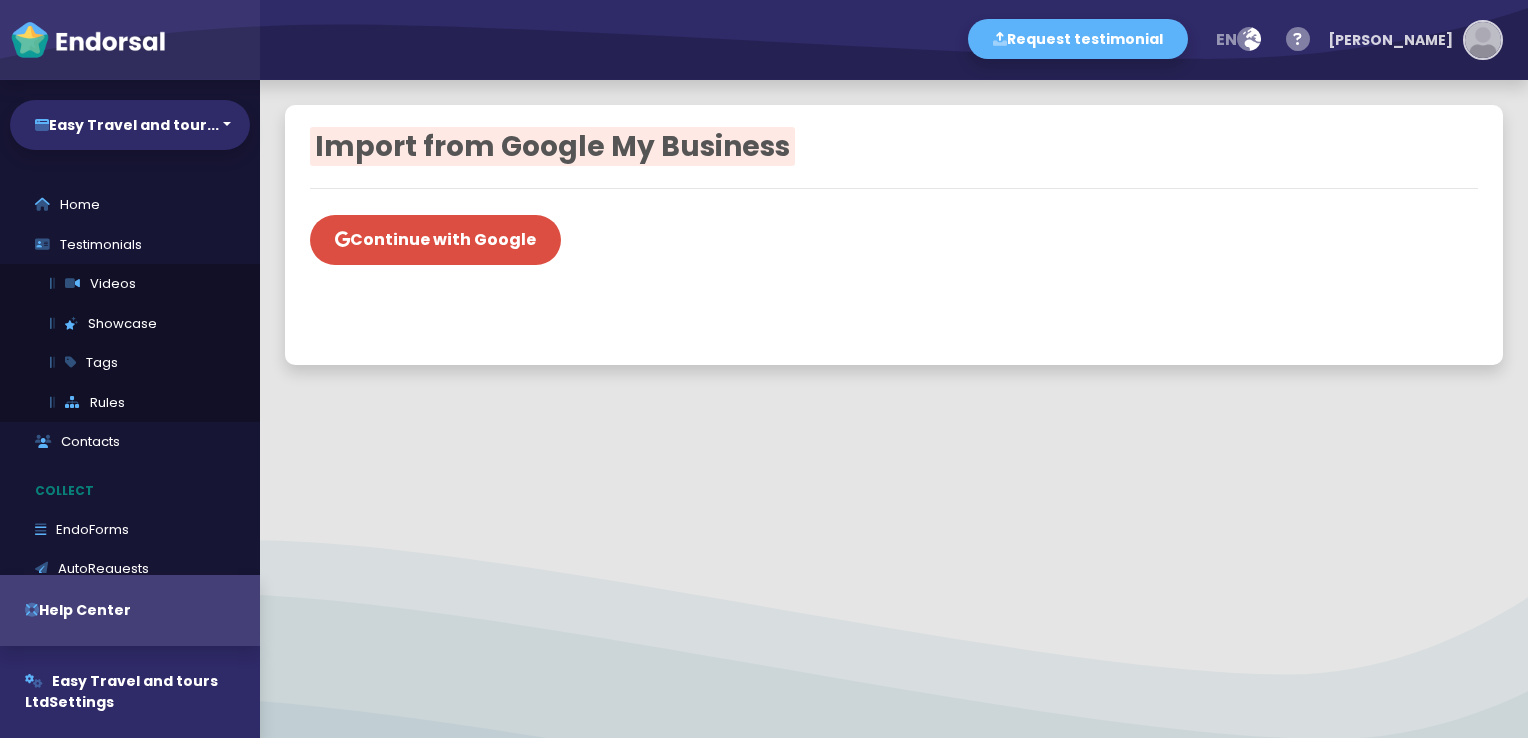 click at bounding box center (1483, 40) 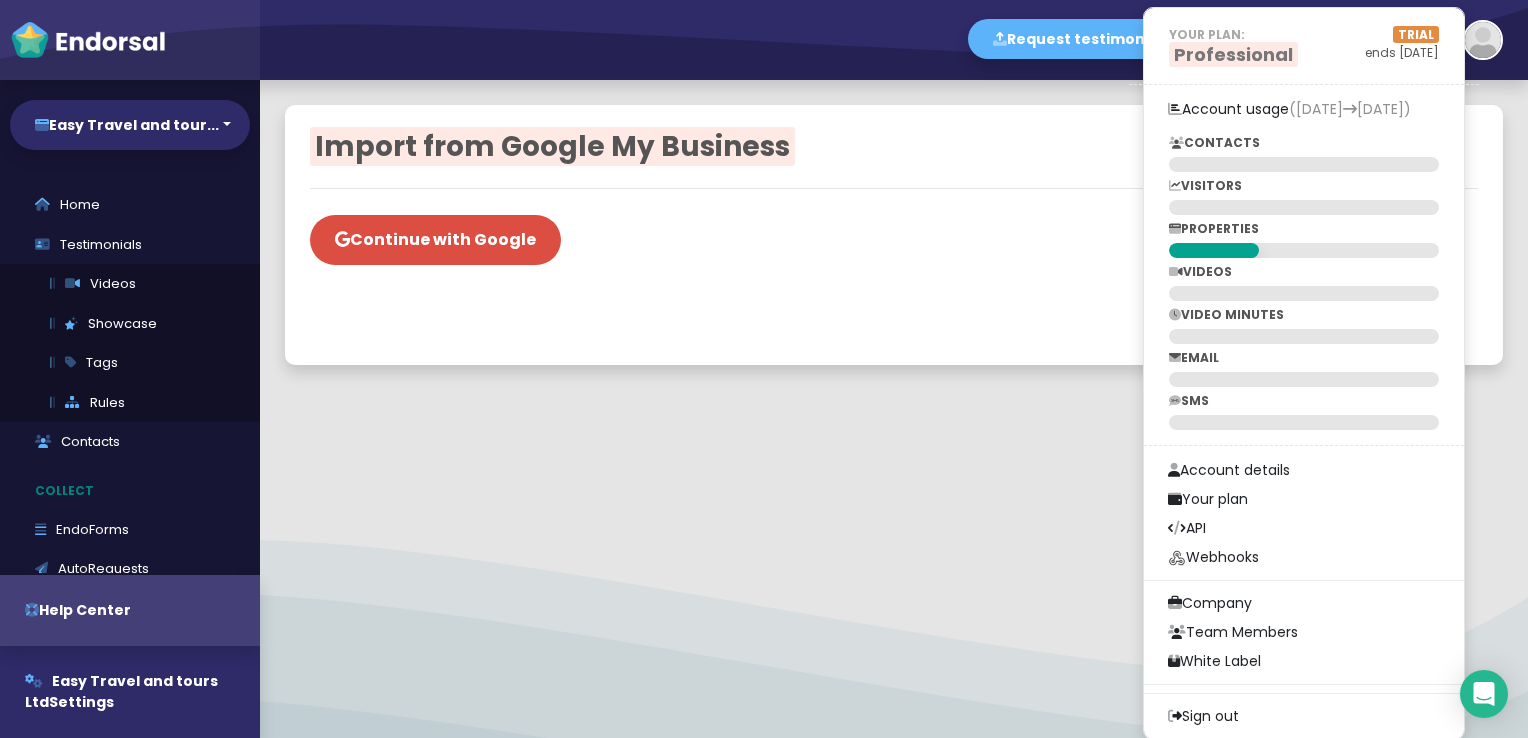 click on "Import from Google My Business    Continue with Google" at bounding box center [894, 409] 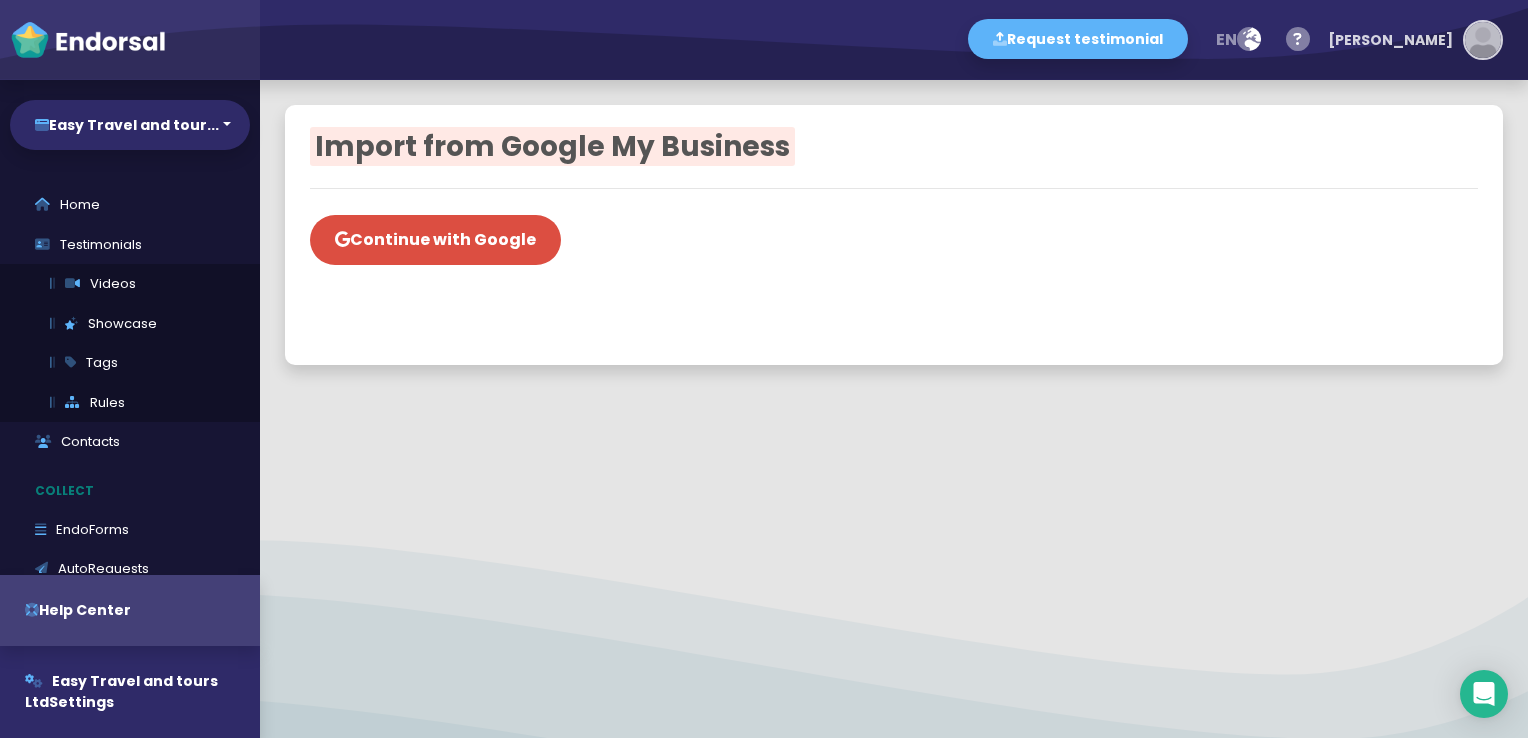 click at bounding box center (1483, 40) 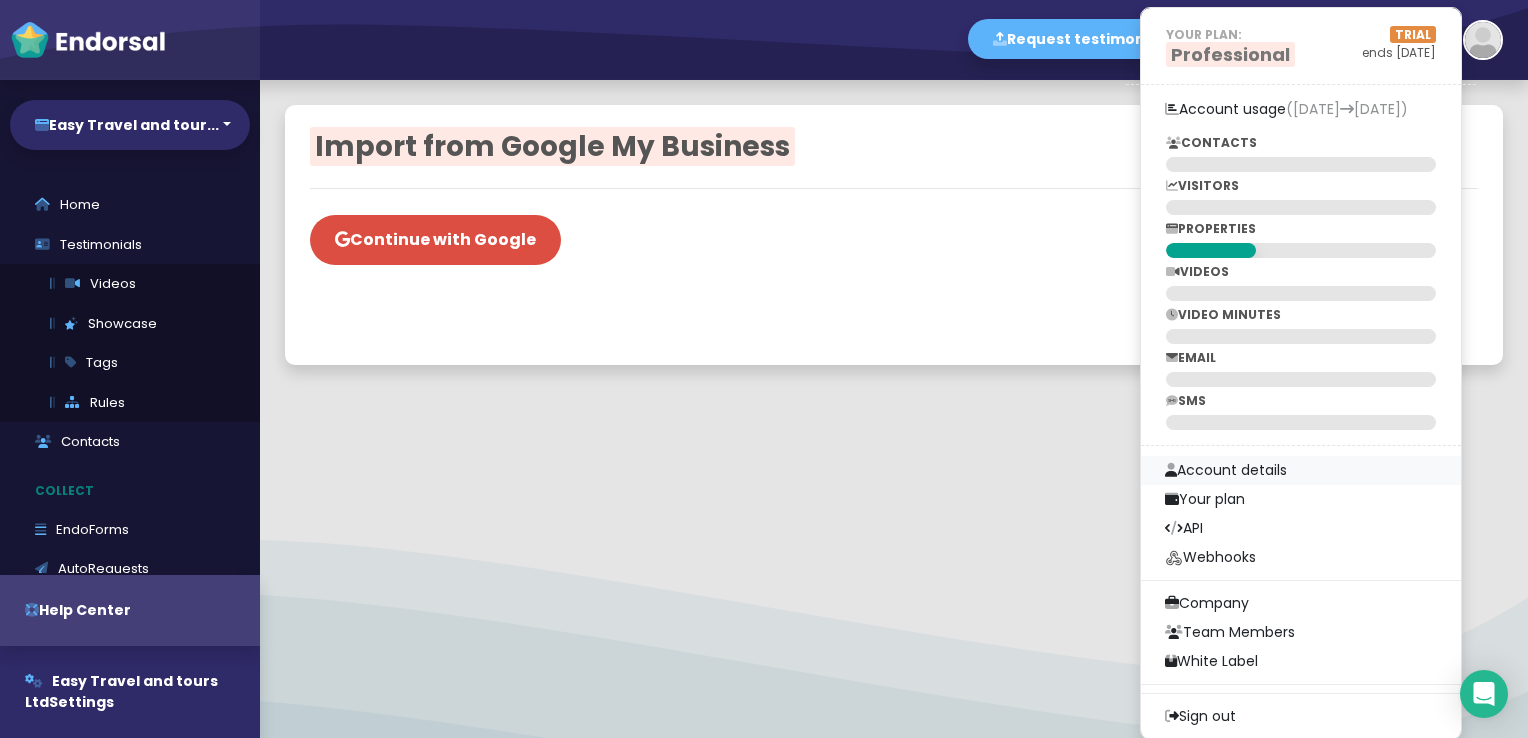 click on "Account details" at bounding box center [1301, 470] 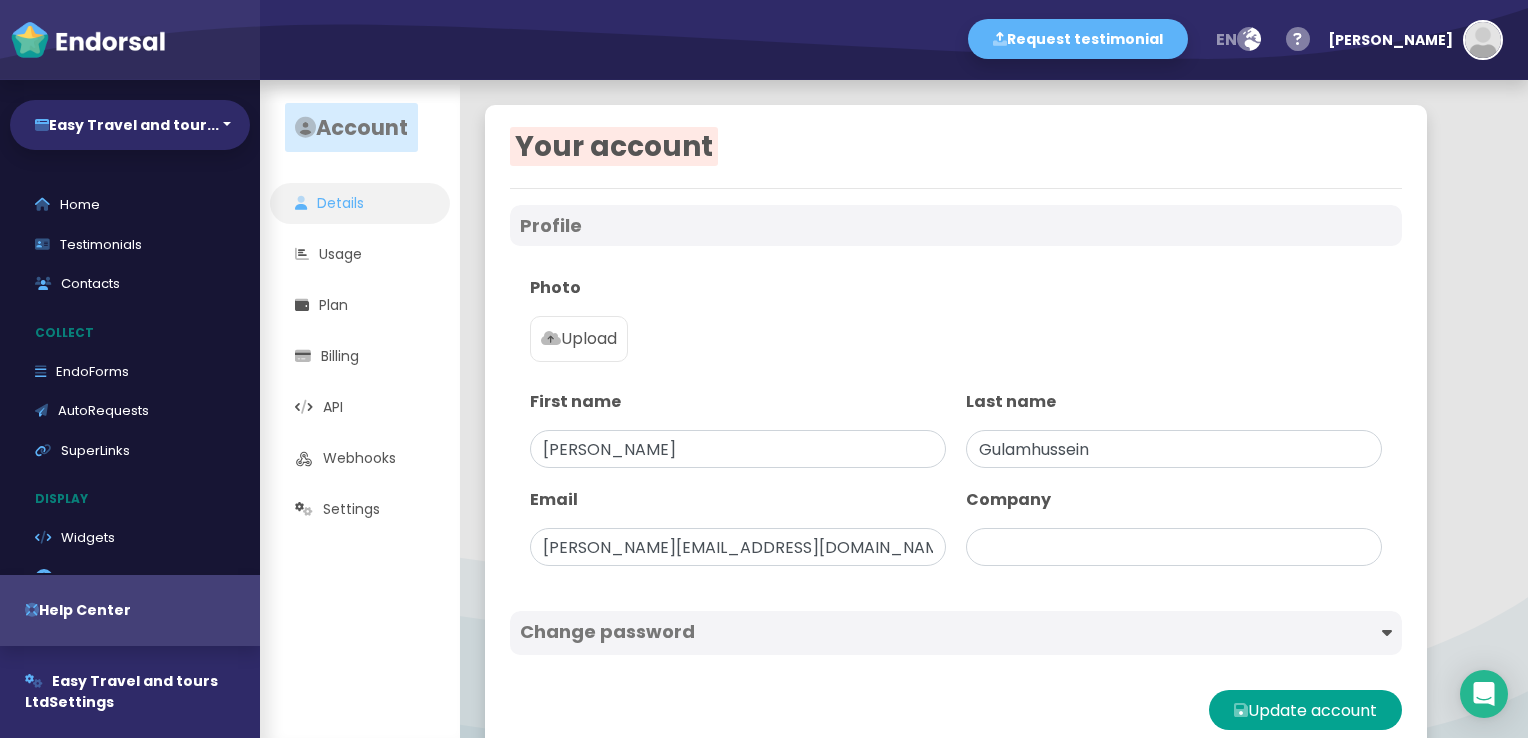 type on "Easy Travel and tours Ltd" 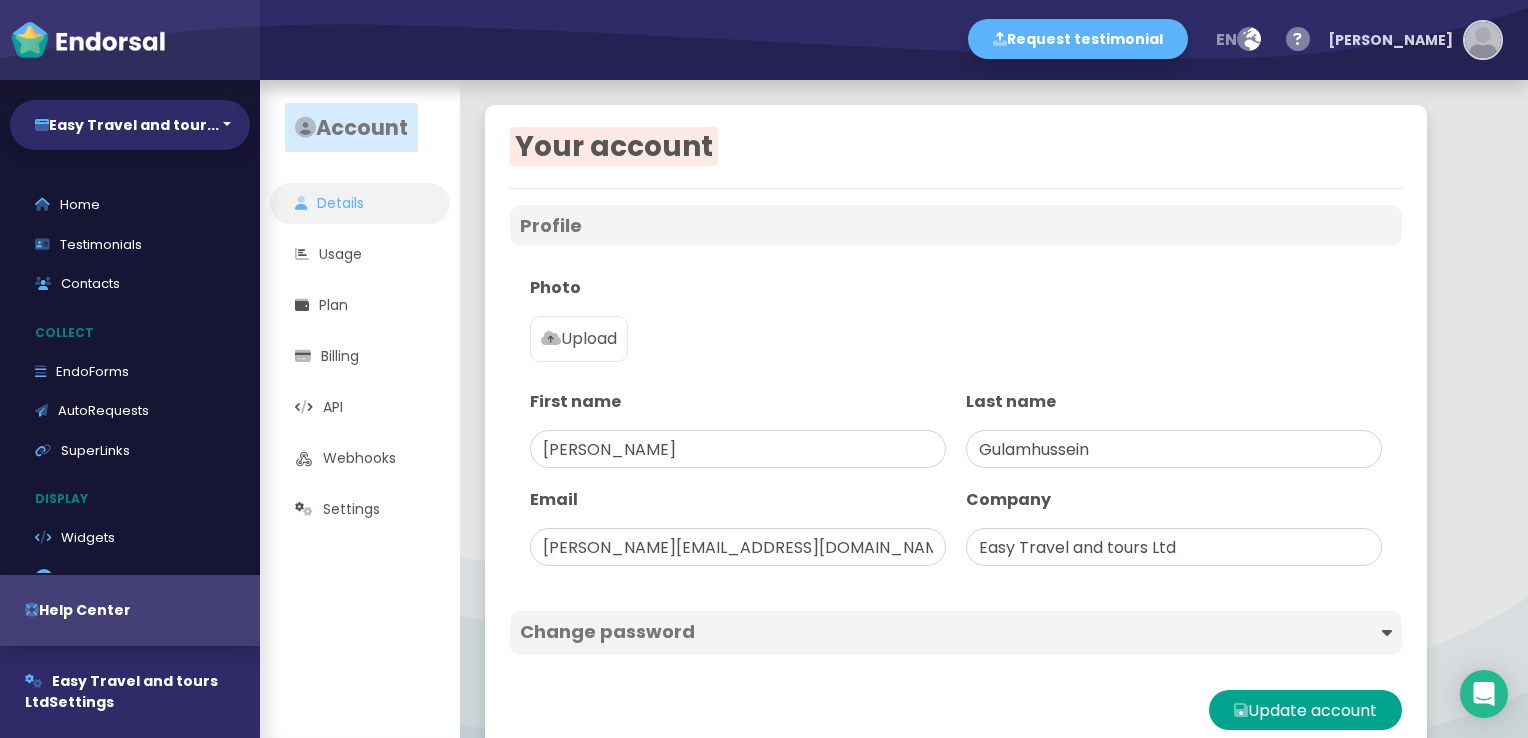 click at bounding box center (1483, 40) 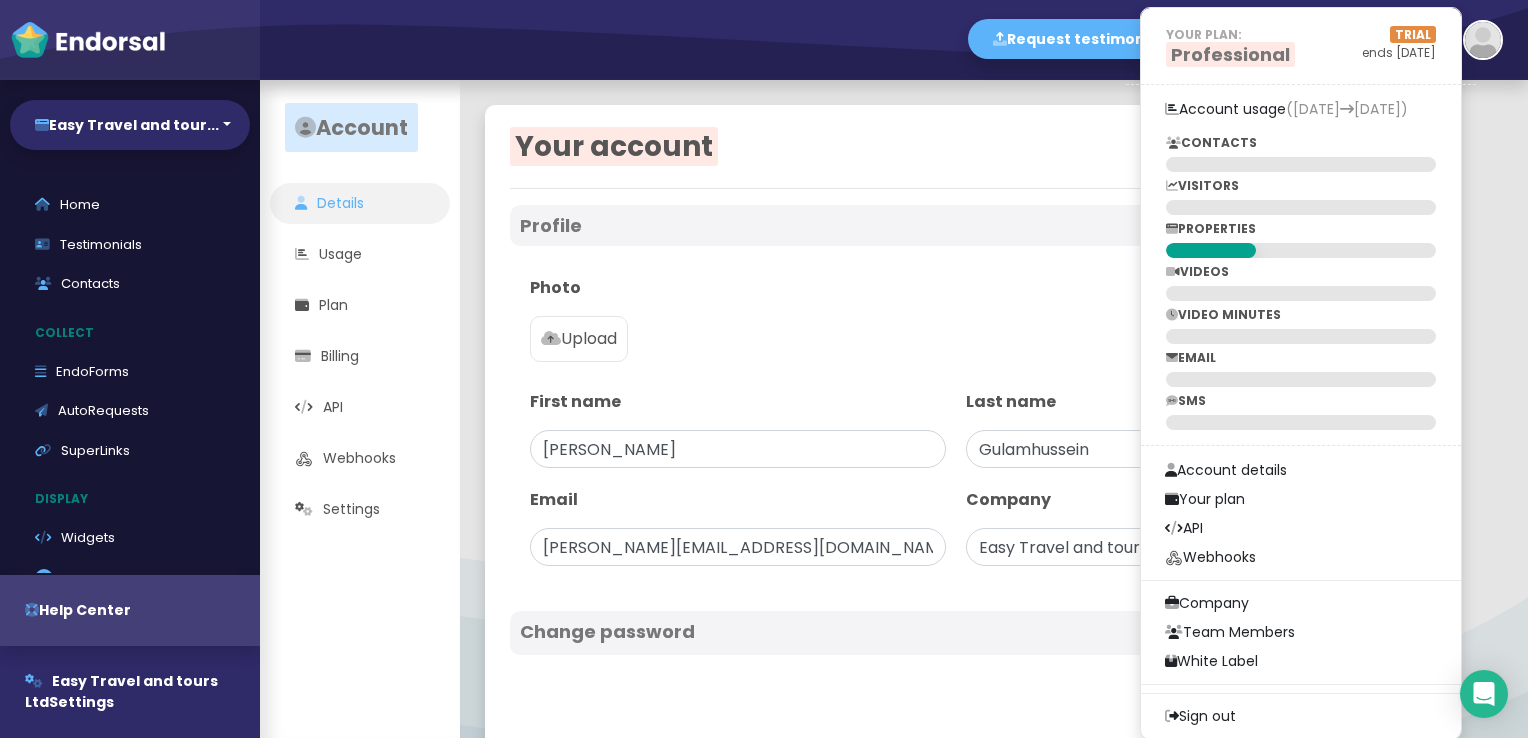 click on "Request testimonial  en   Language English French German Spanish Italian Norwegian   Help center   Send feedback / report issue [PERSON_NAME] YOUR PLAN: Professional  TRIAL ends [DATE]   Account usage     ([DATE]   [DATE])    CONTACTS    VISITORS    PROPERTIES    VIDEOS    VIDEO MINUTES    EMAIL    SMS    Account details   Your plan   API  Webhooks   Company   Team Members   White Label   Sign out" at bounding box center (894, 40) 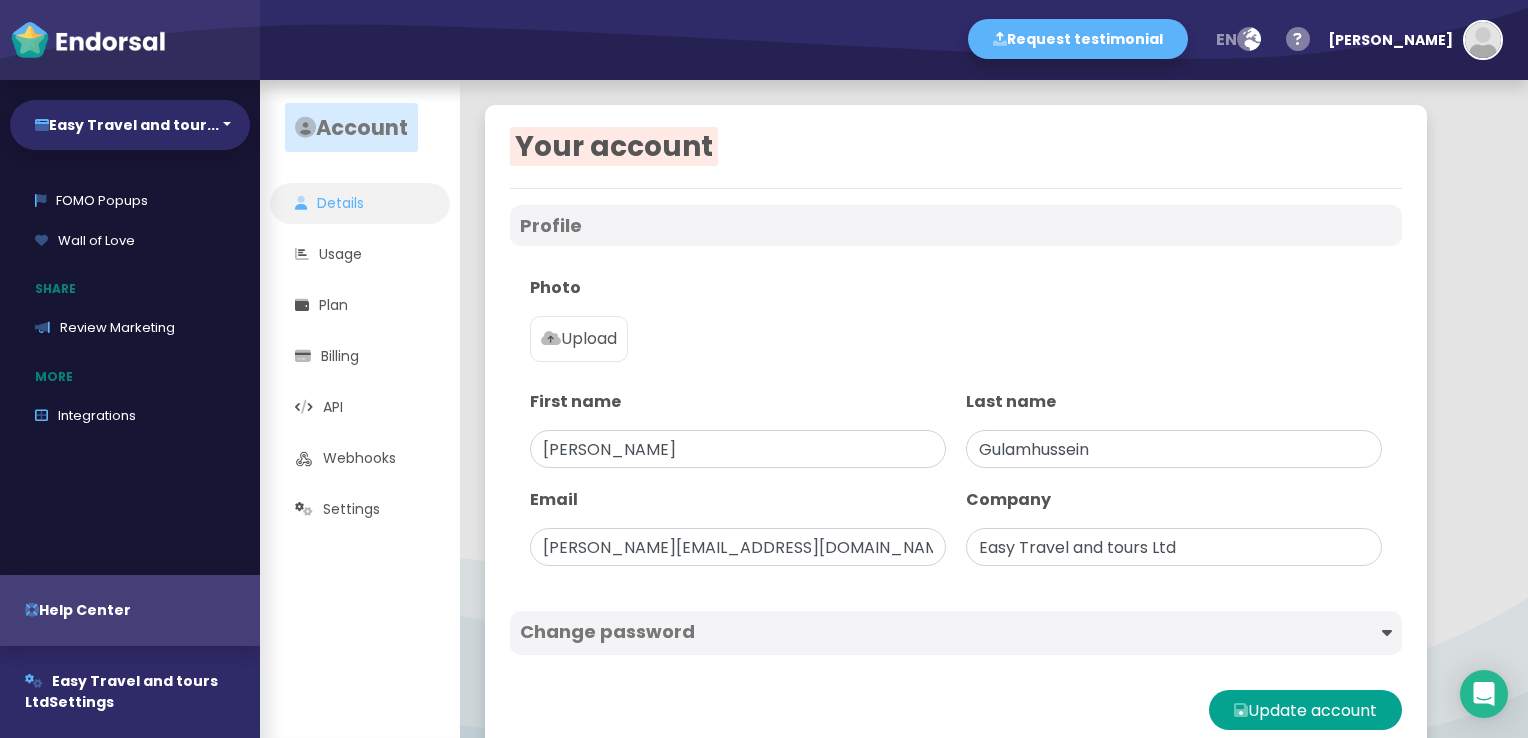 scroll, scrollTop: 417, scrollLeft: 0, axis: vertical 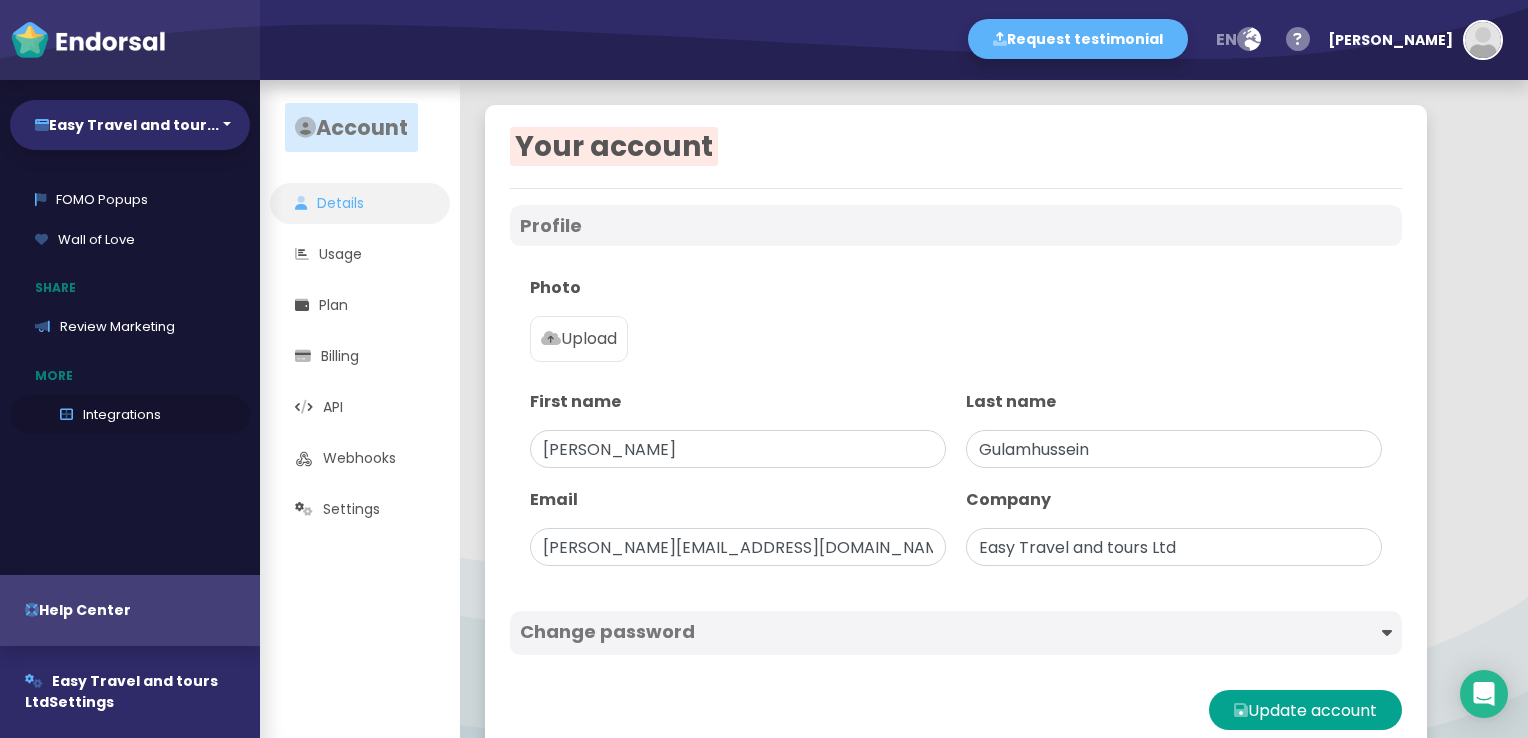 click on "Integrations" at bounding box center (130, 415) 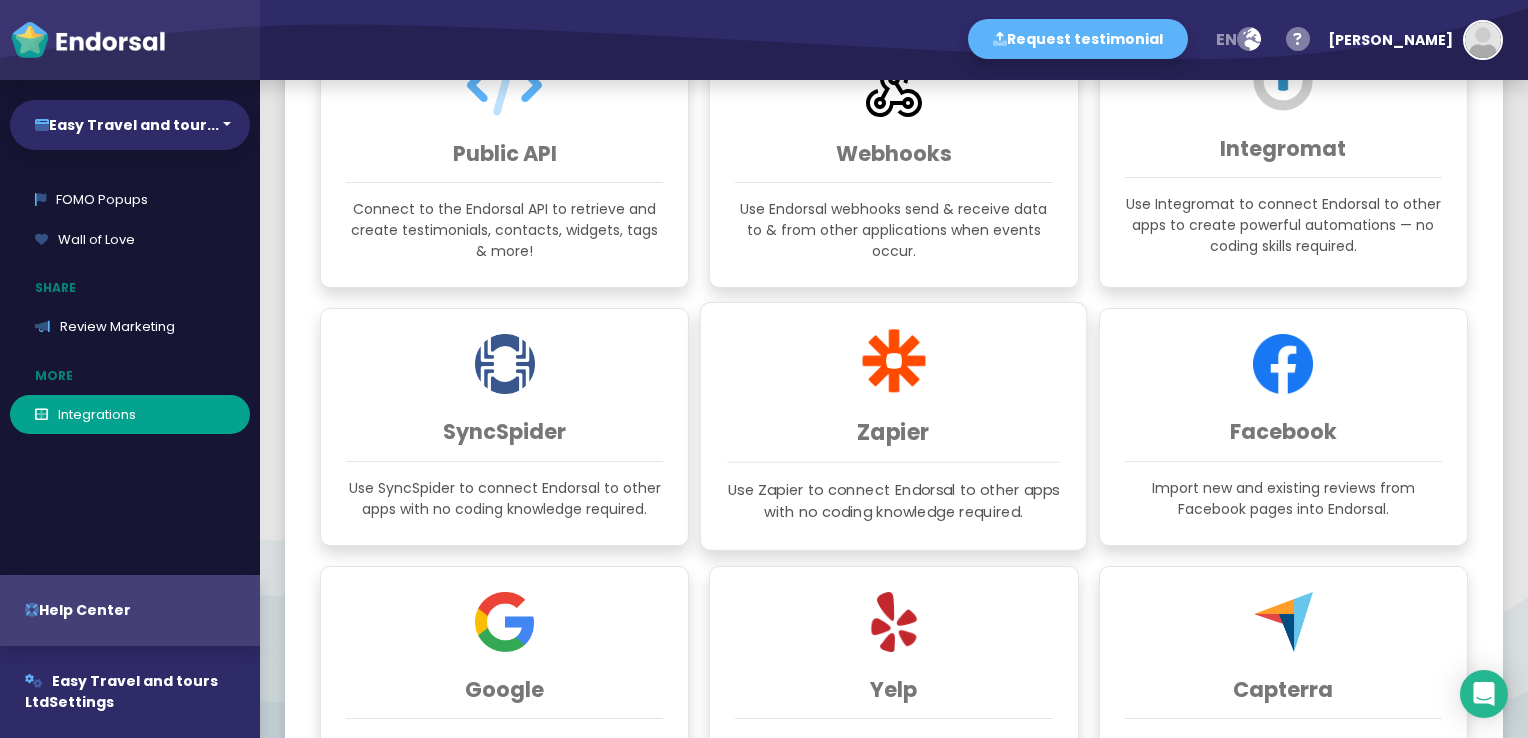 scroll, scrollTop: 300, scrollLeft: 0, axis: vertical 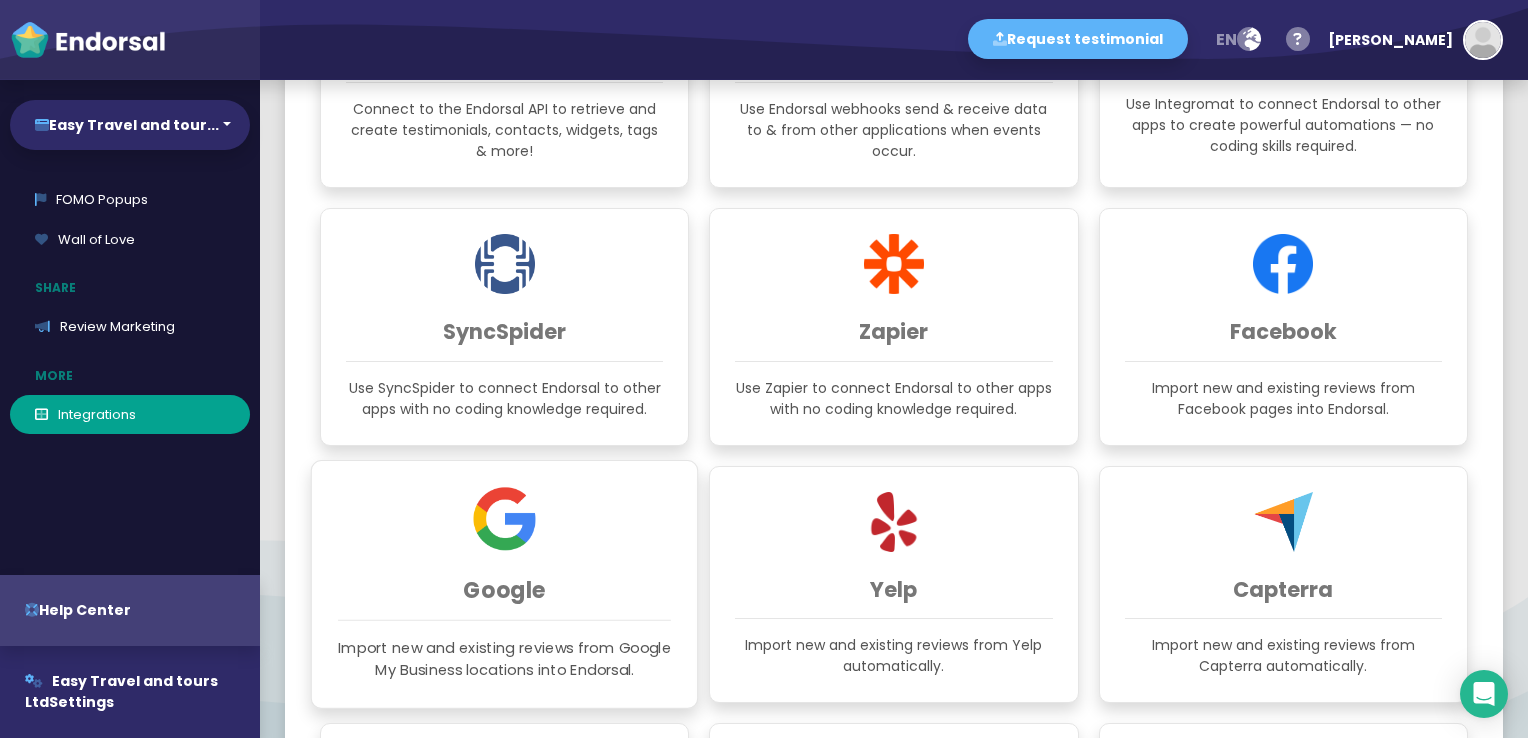 click on "Google Import new and existing reviews from Google My Business locations into Endorsal." 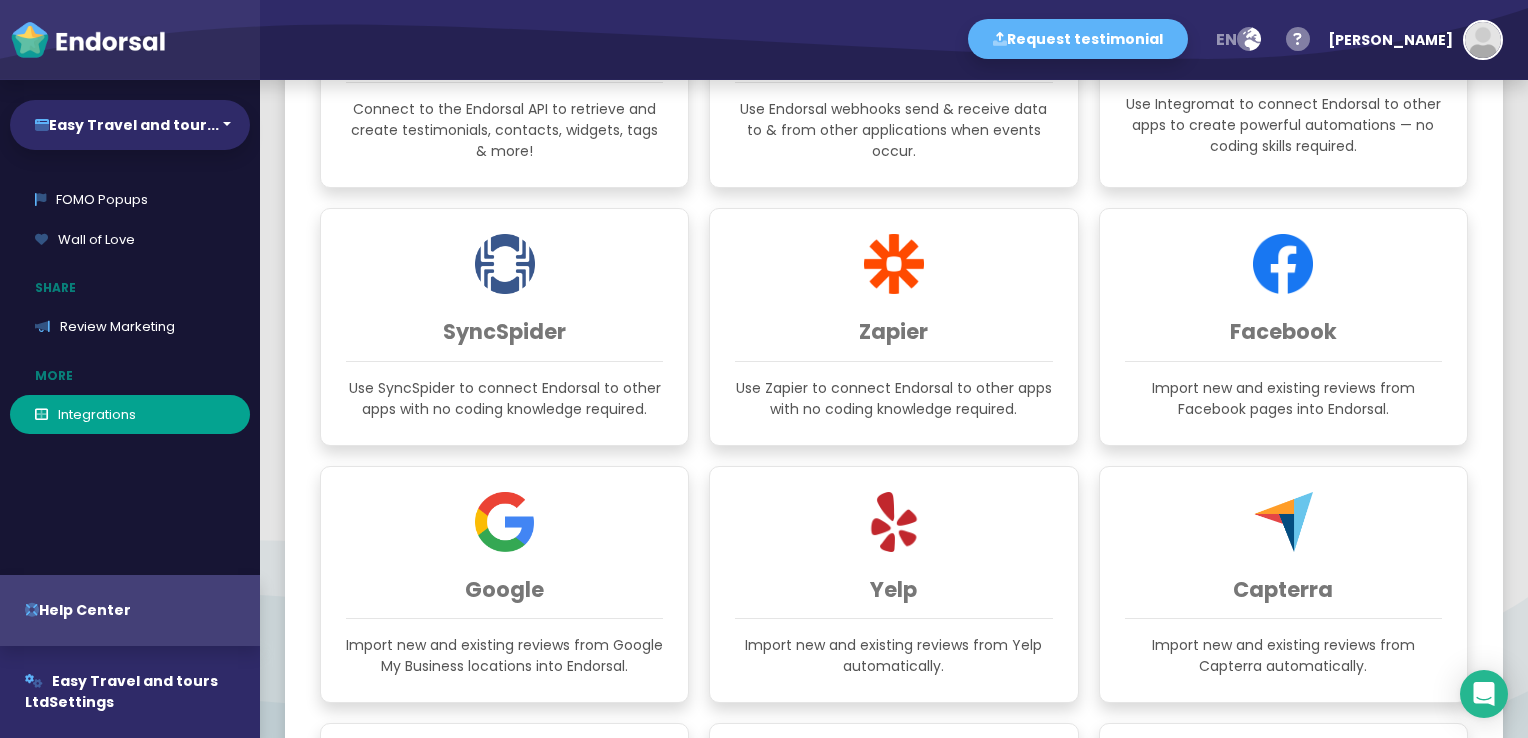 scroll, scrollTop: 0, scrollLeft: 0, axis: both 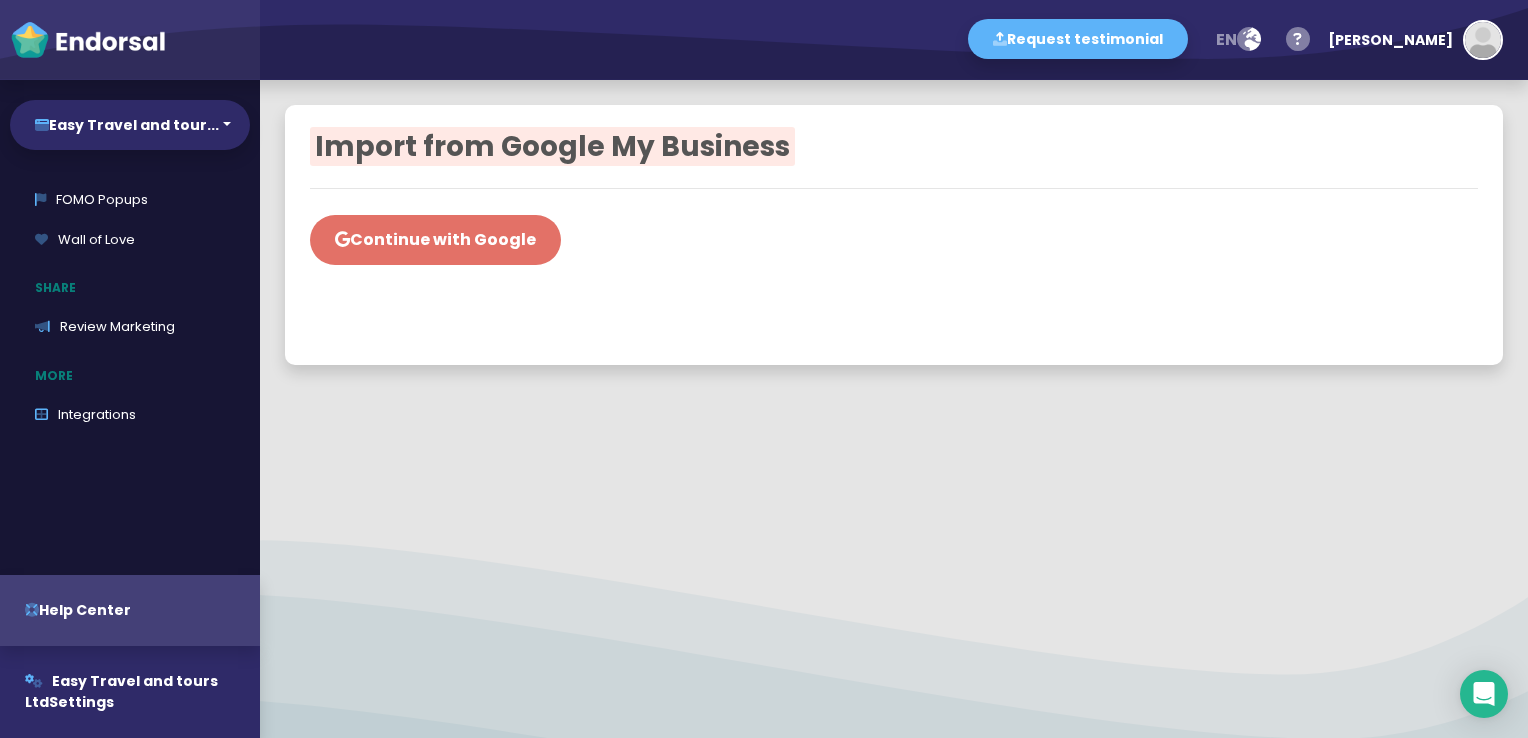click on "Continue with Google" 